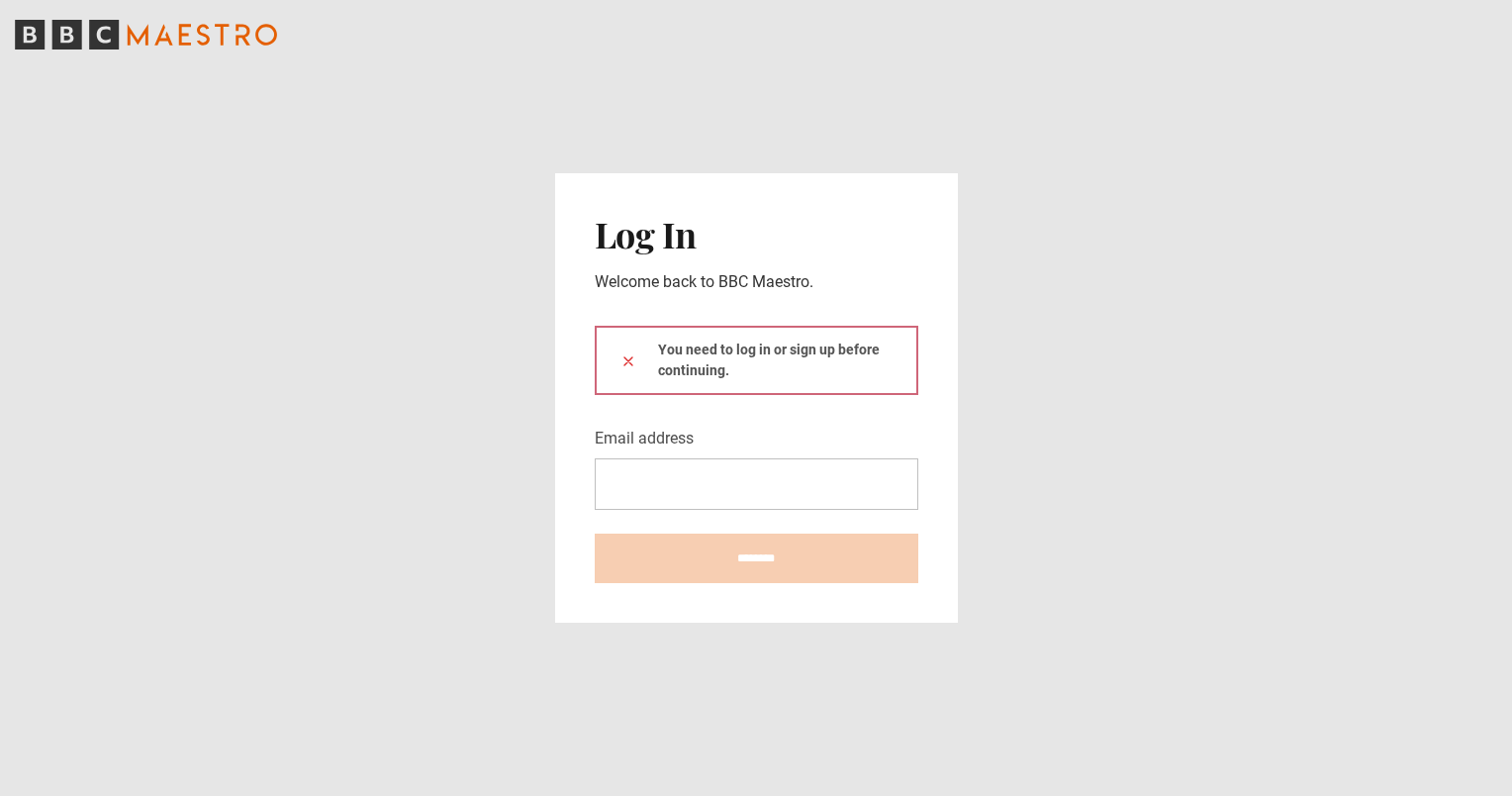scroll, scrollTop: 0, scrollLeft: 0, axis: both 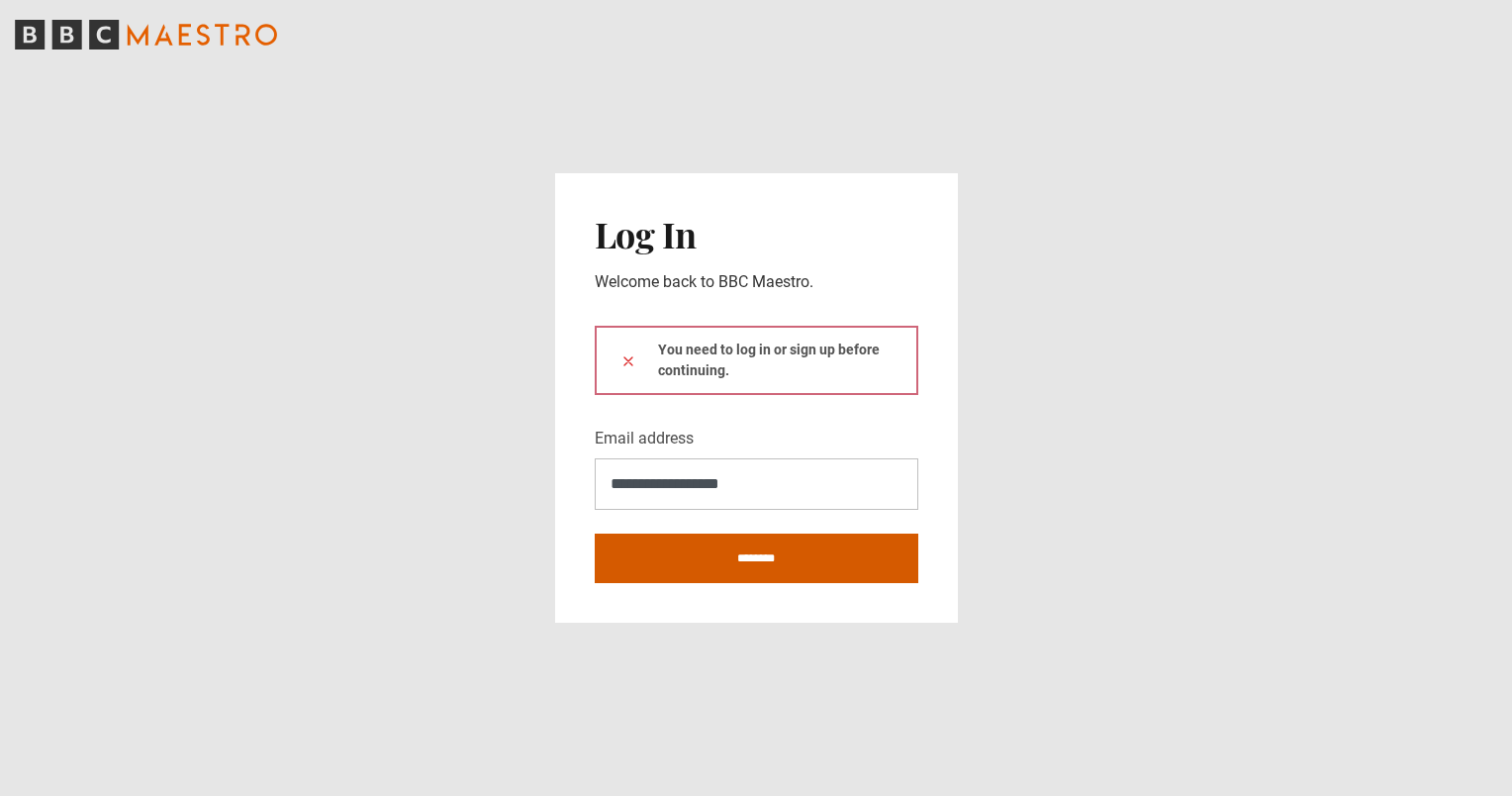 click on "********" at bounding box center [756, 558] 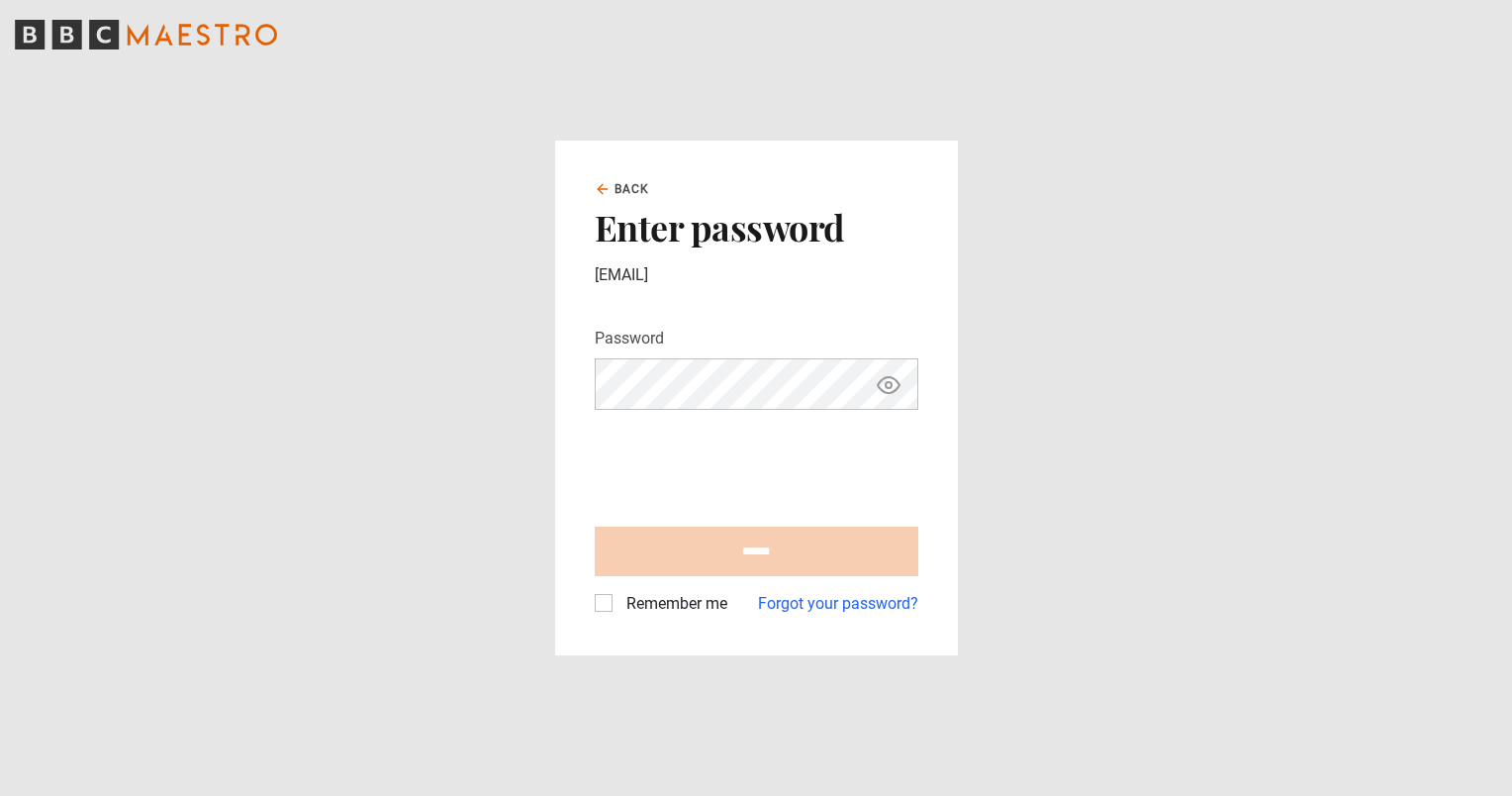scroll, scrollTop: 0, scrollLeft: 0, axis: both 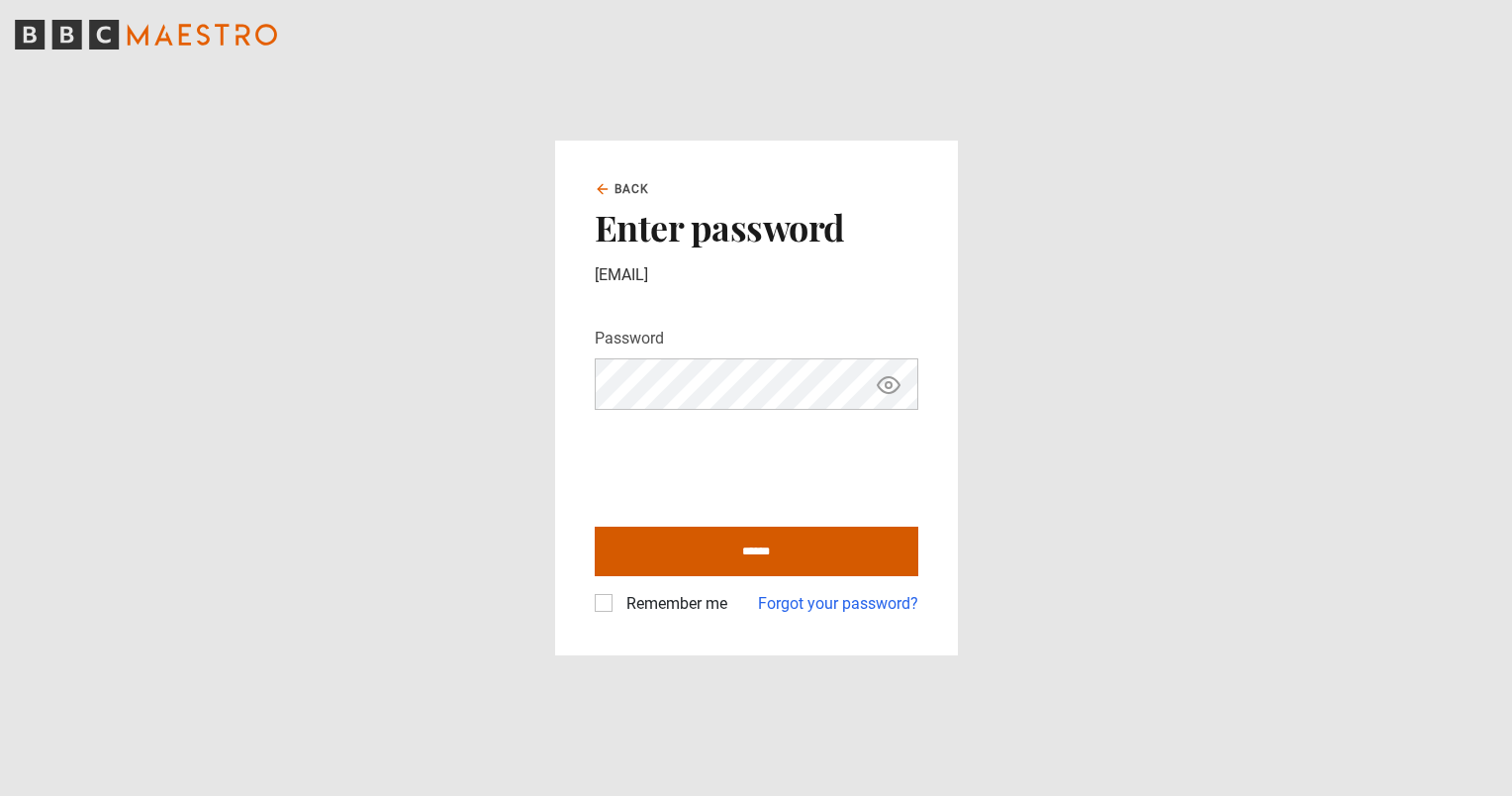 click on "******" at bounding box center (756, 551) 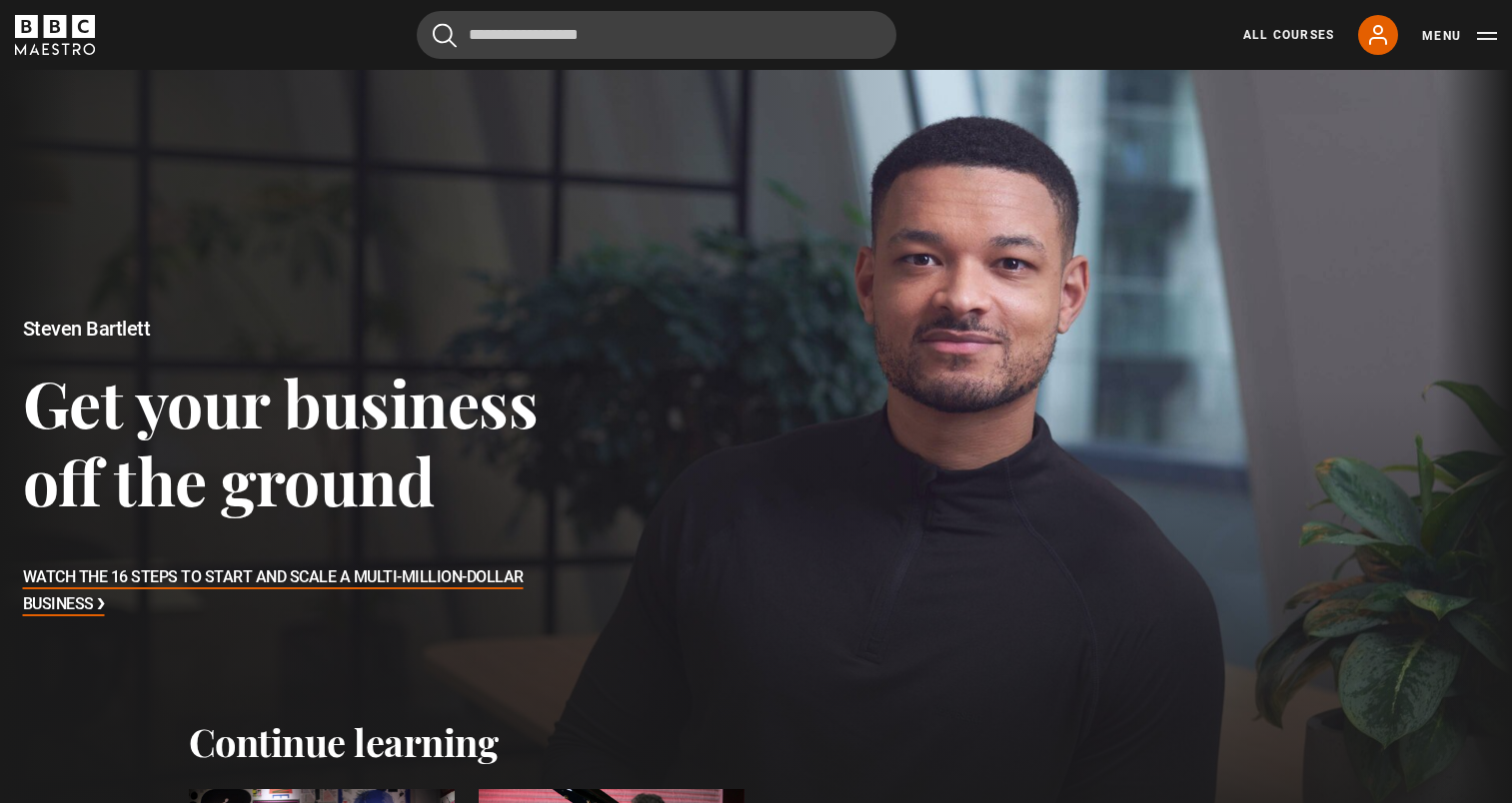 scroll, scrollTop: 0, scrollLeft: 0, axis: both 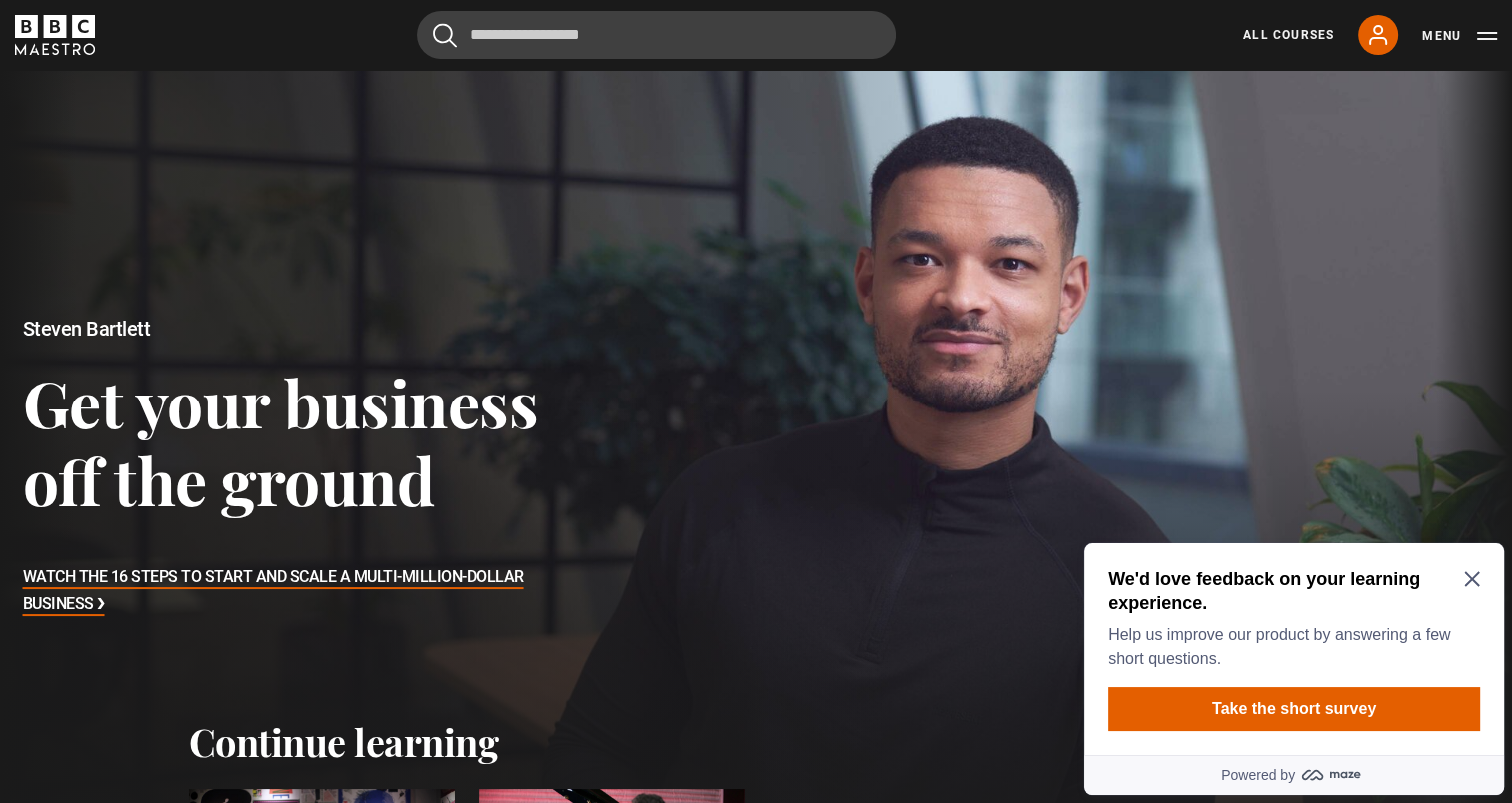 click 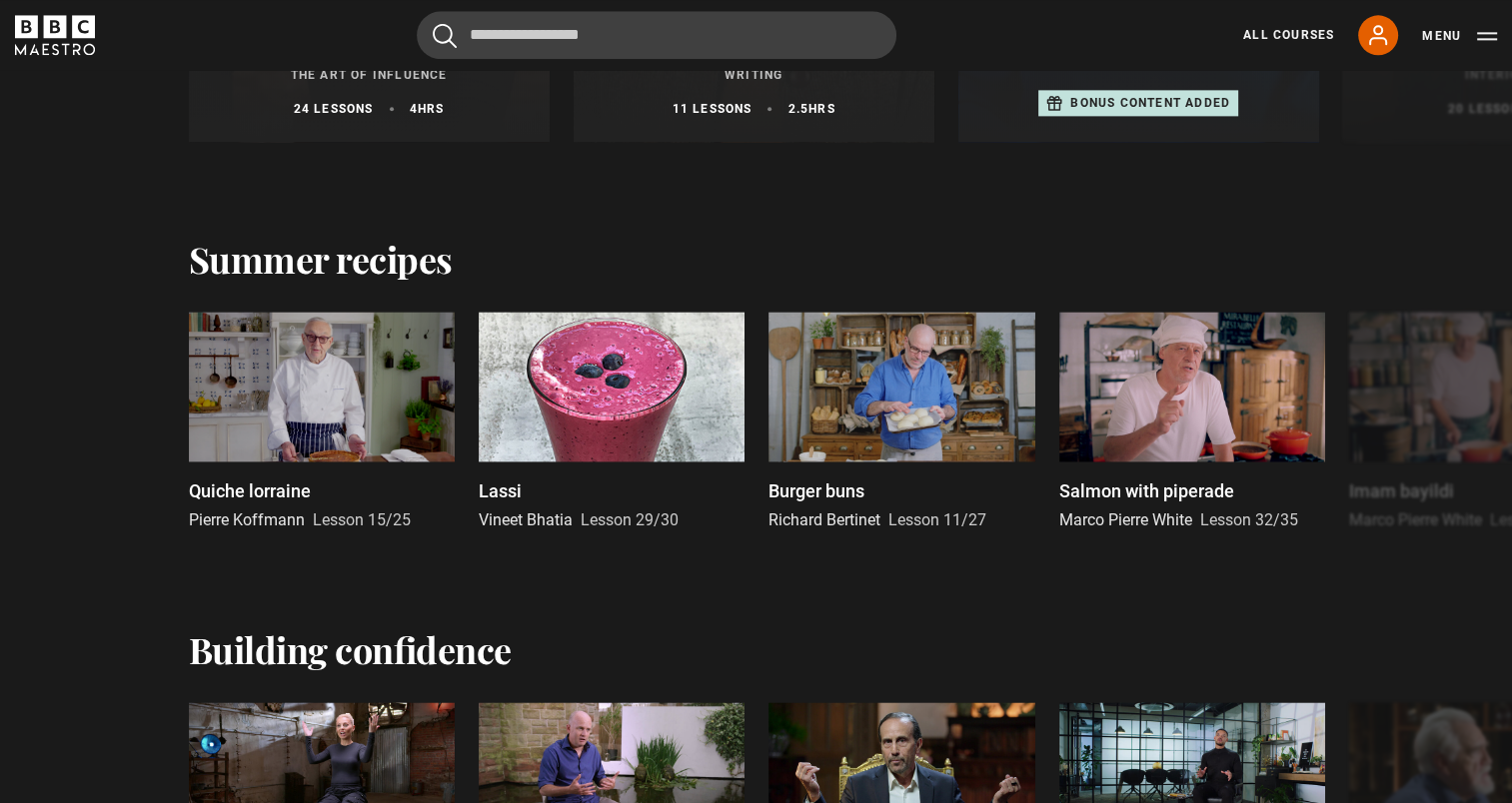 scroll, scrollTop: 2297, scrollLeft: 0, axis: vertical 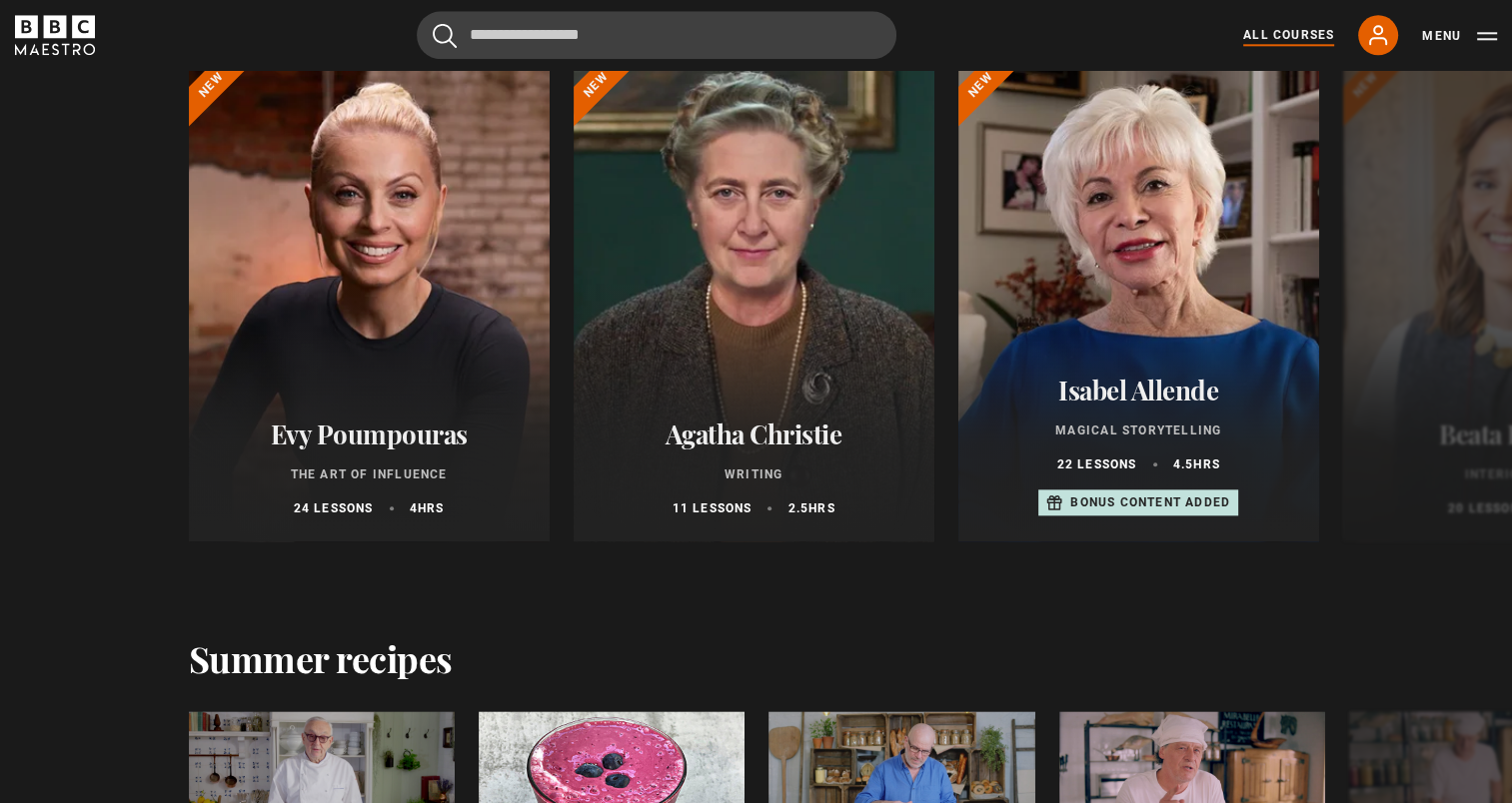 click on "All Courses" at bounding box center [1288, 35] 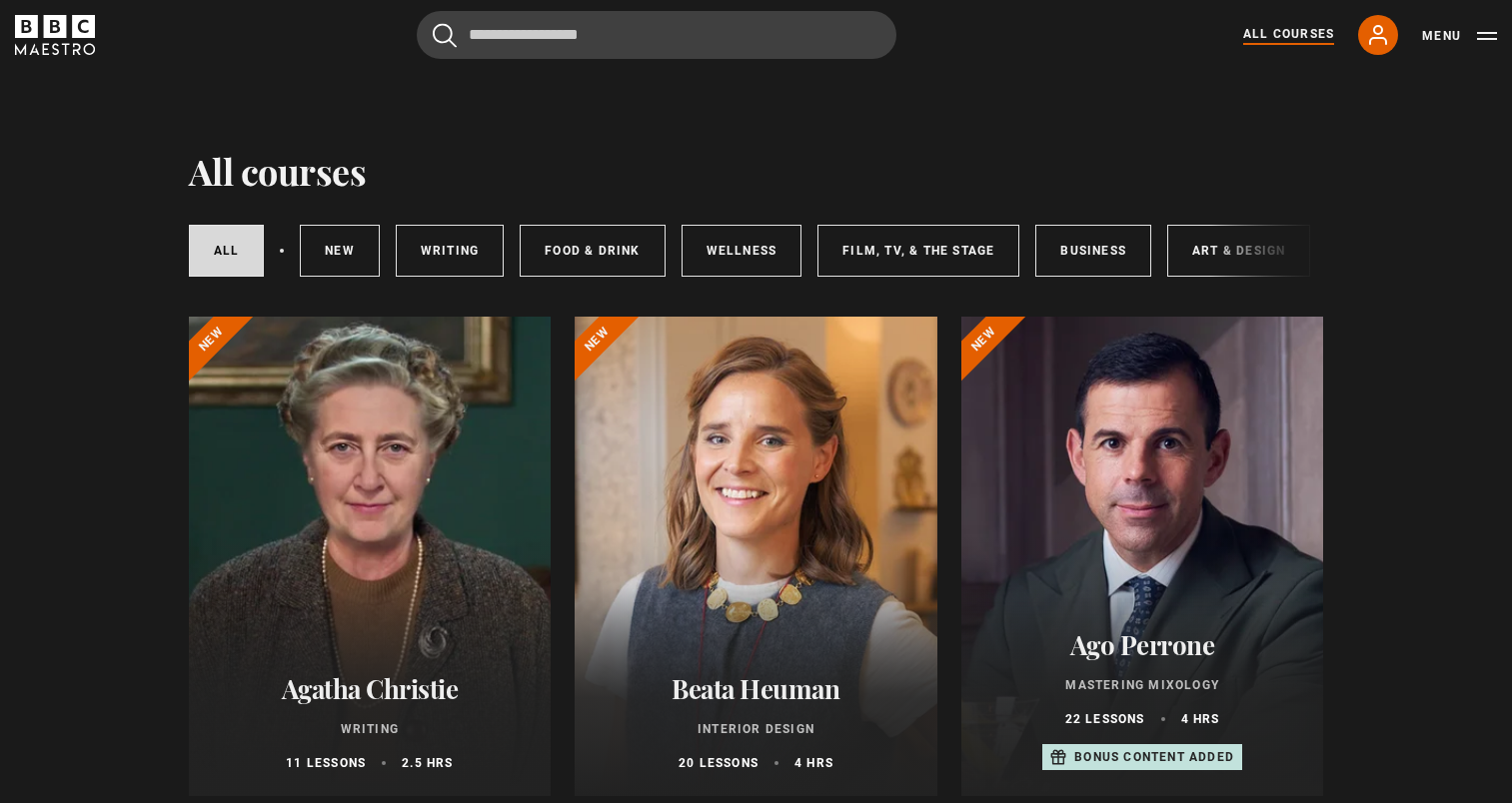 scroll, scrollTop: 0, scrollLeft: 0, axis: both 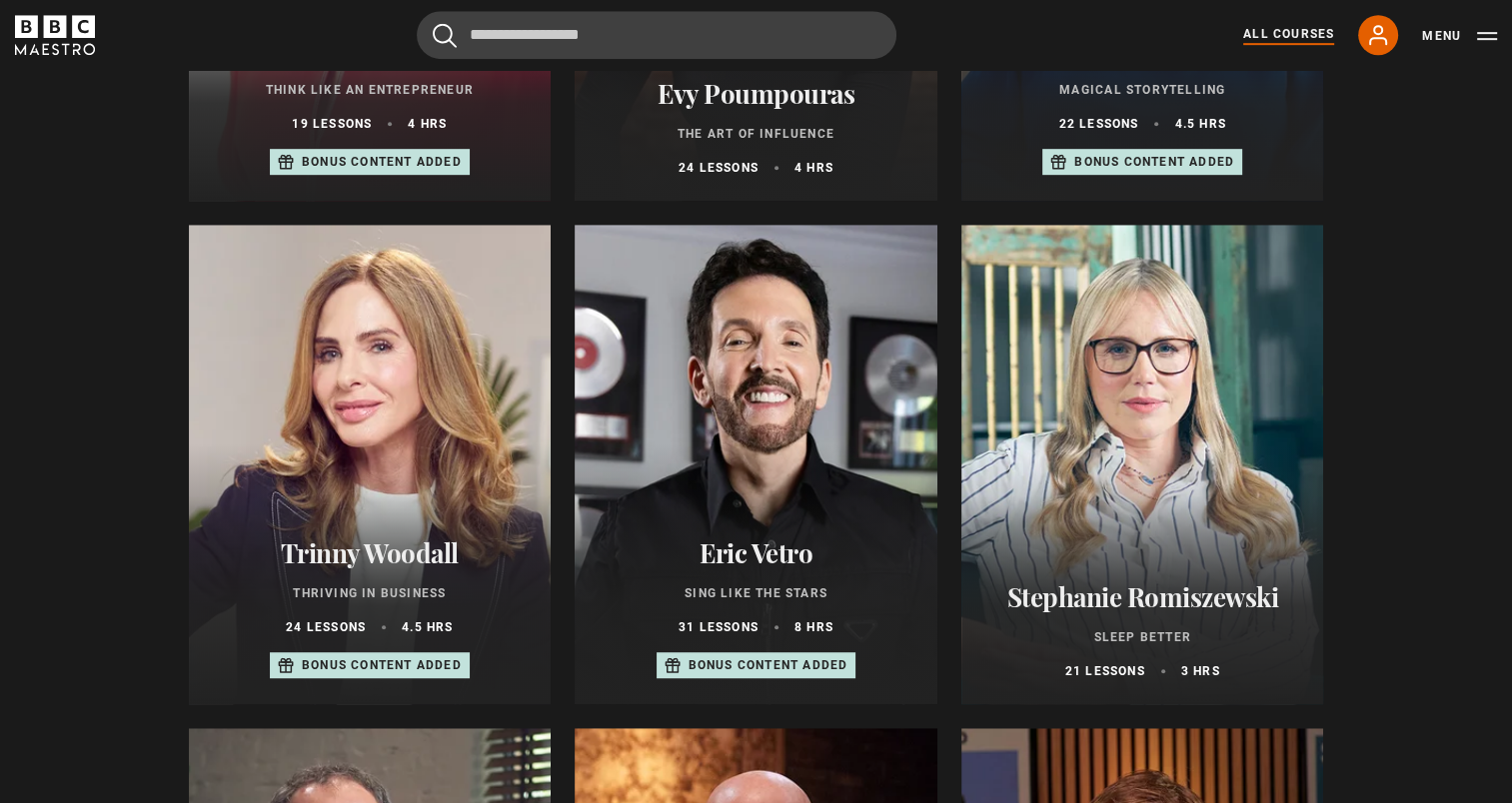 click 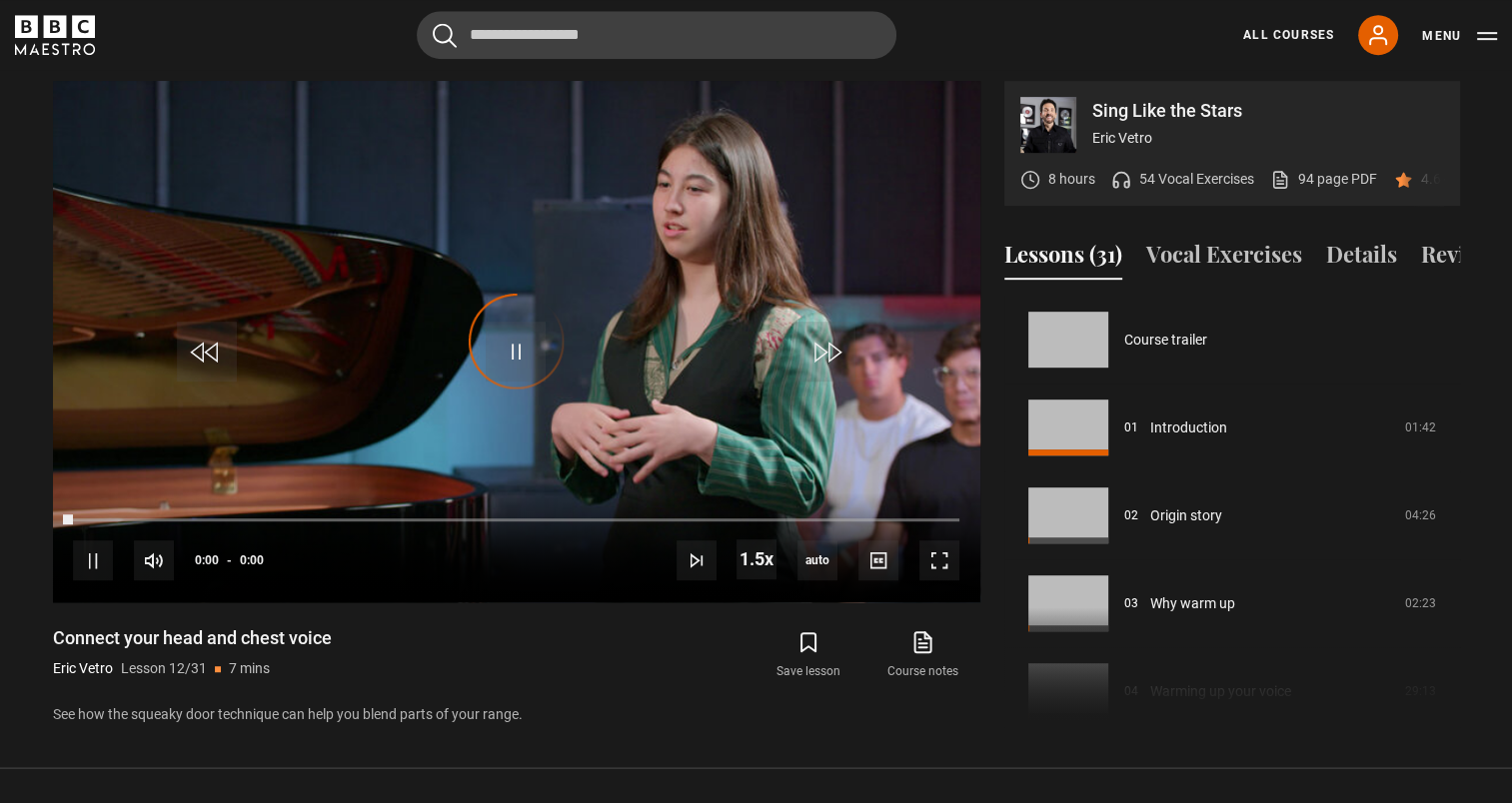 scroll, scrollTop: 955, scrollLeft: 0, axis: vertical 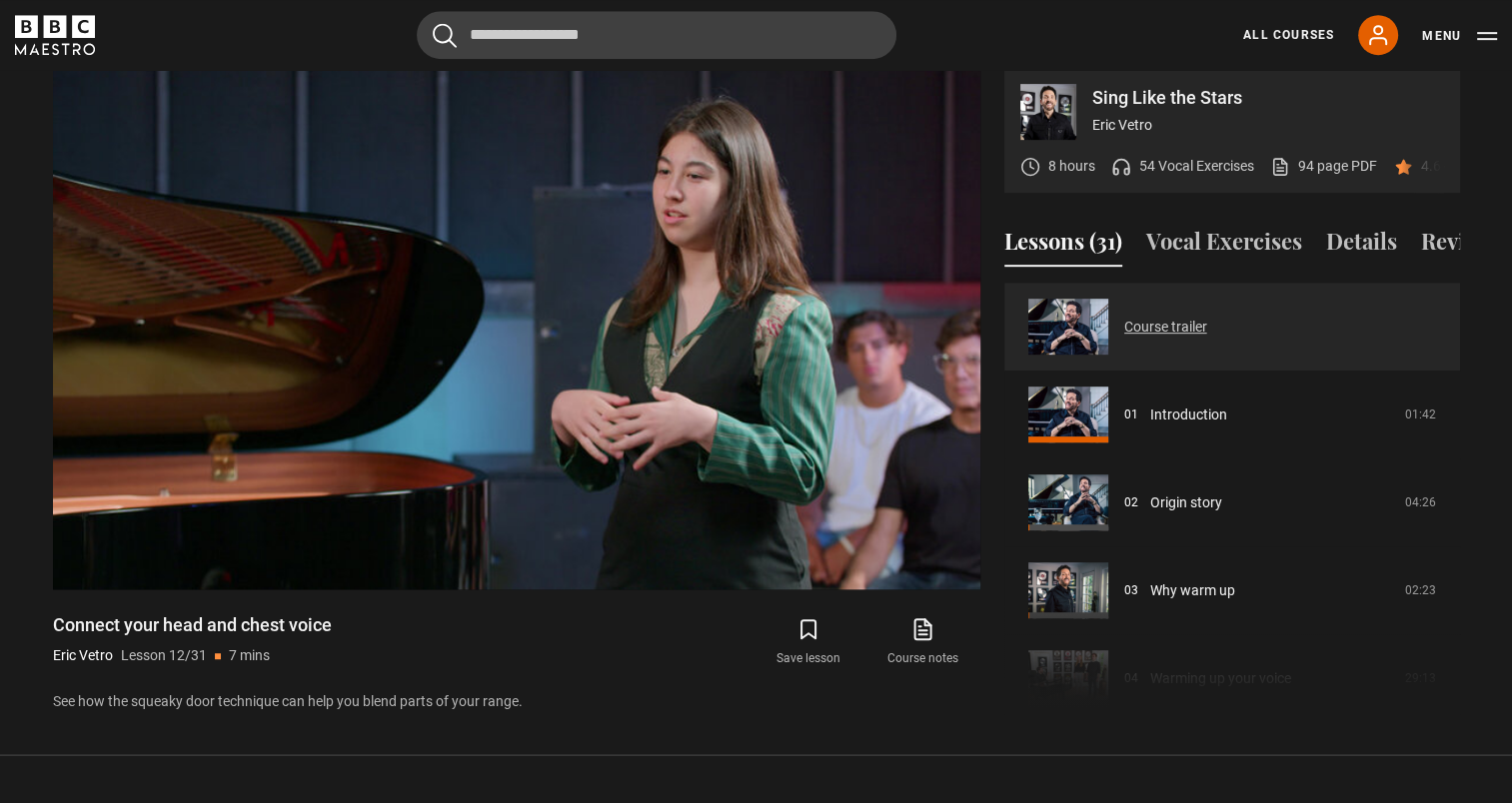 click on "Course trailer" at bounding box center (1165, 327) 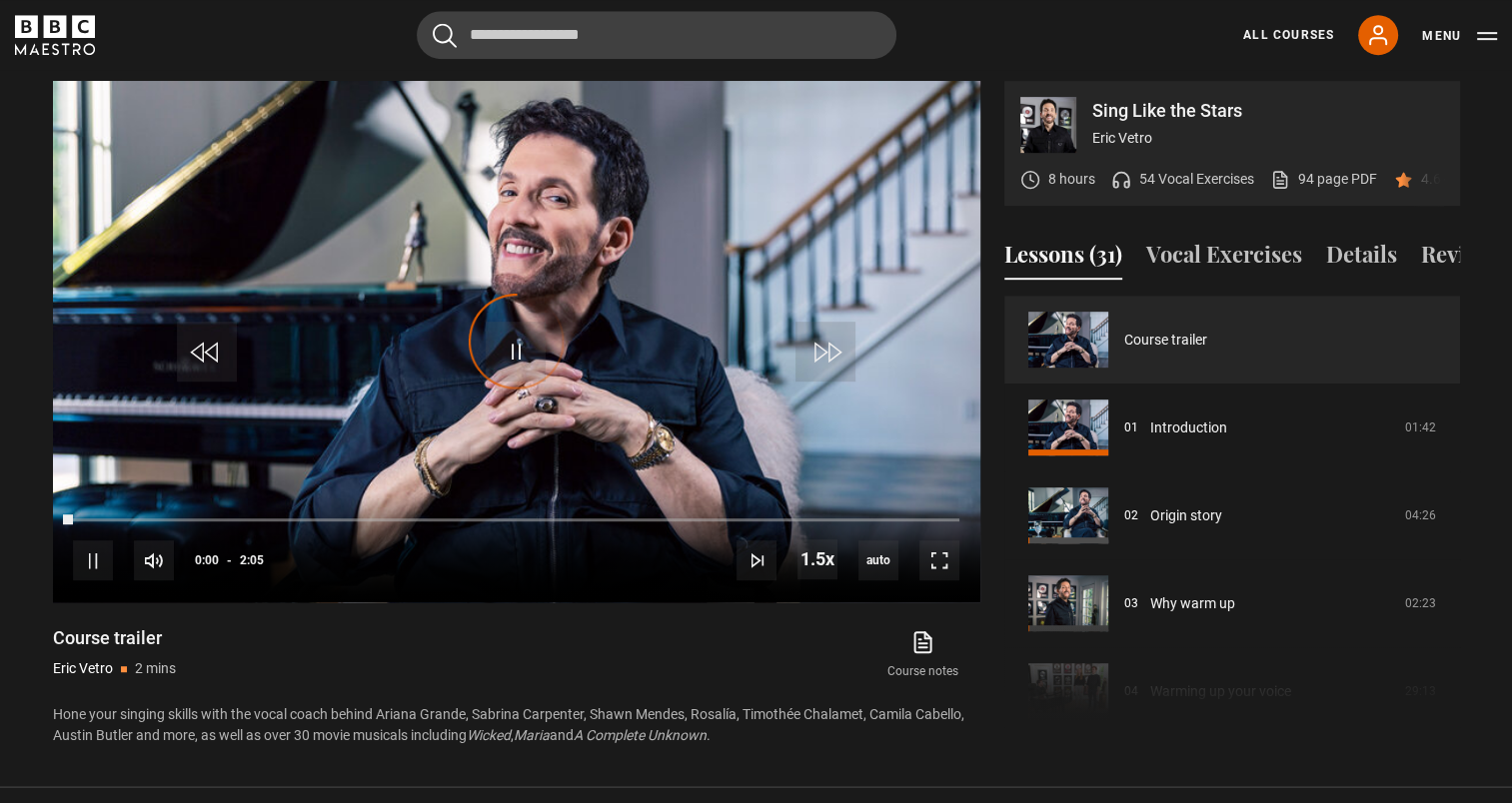 scroll, scrollTop: 955, scrollLeft: 0, axis: vertical 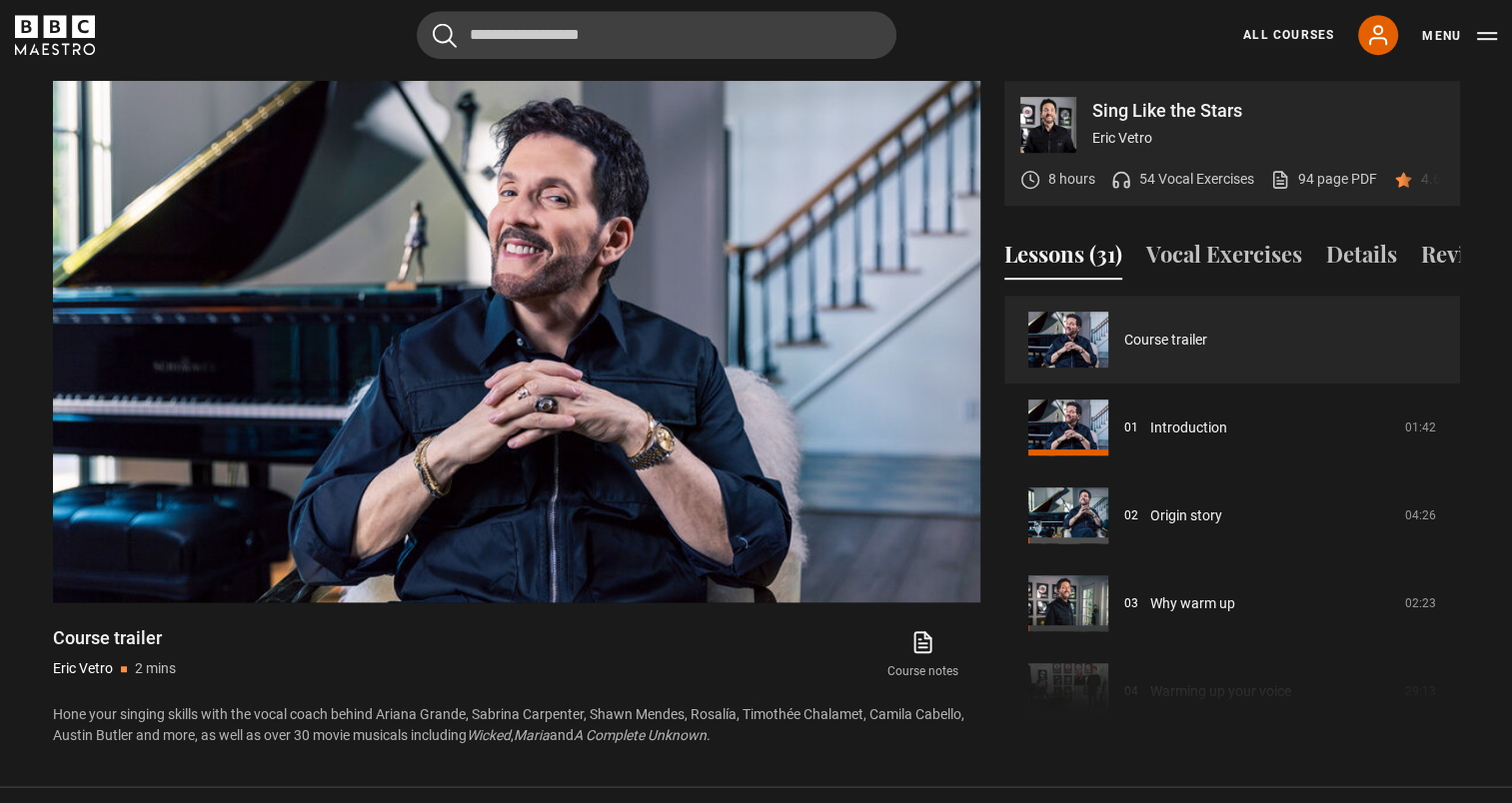 click on "Sing Like the Stars
Eric Vetro
8 hours
54 Vocal Exercises
94 page PDF
(opens in new tab)
4.6 (56)
Video Player is loading. Play Video 10s Skip Back 10 seconds Pause 10s Skip Forward 10 seconds Loaded :  20.00% 0:12 Pause Mute Current Time  0:12 - Duration  2:05 1.5x Playback Rate 2x 1.5x , selected 1x 0.5x auto Quality 360p 720p 1080p 2160p Auto , selected Captions captions off , selected This is a modal window.
Lesson Completed
Up next
Introduction
Cancel" at bounding box center (756, 394) 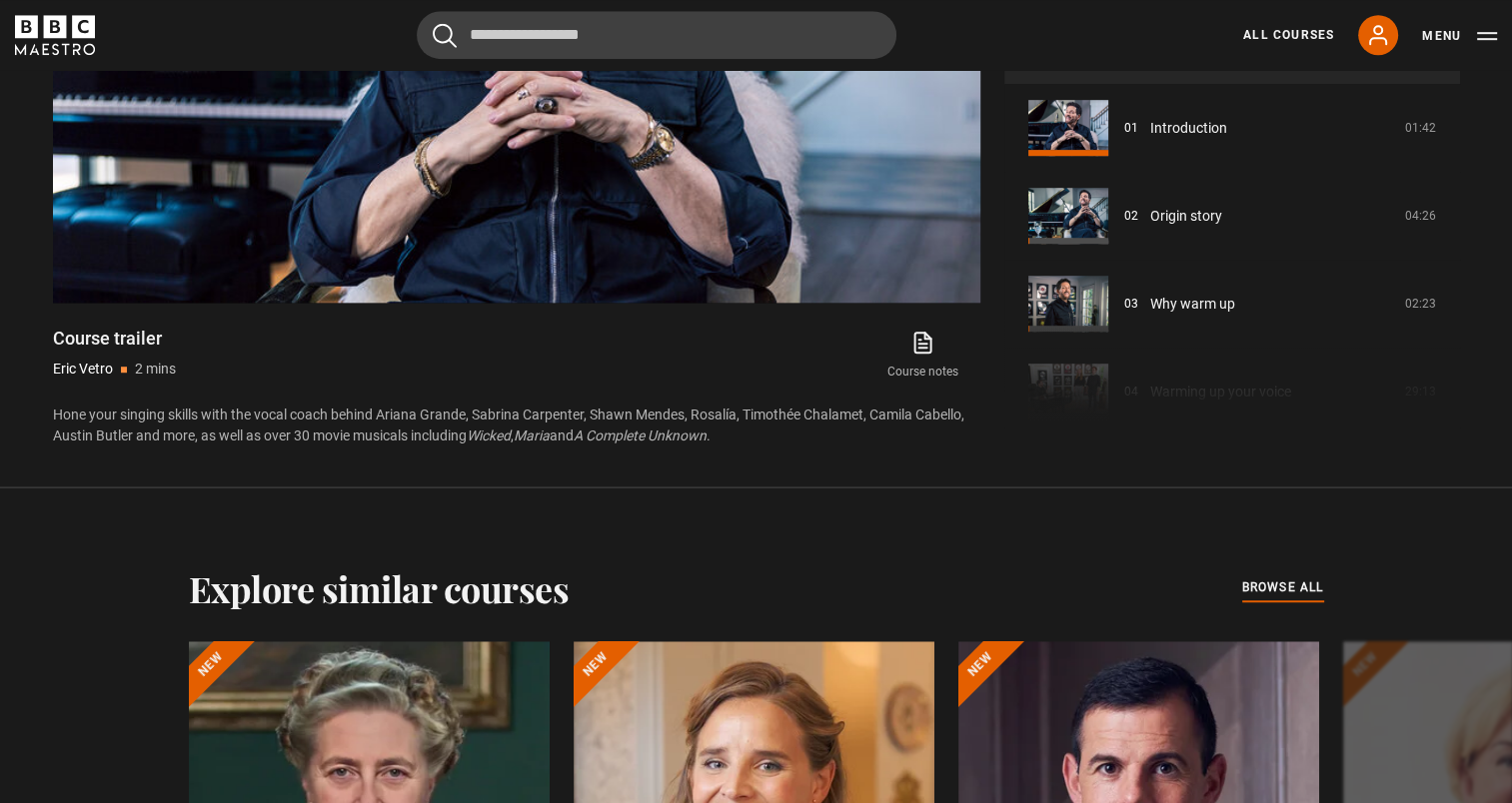 scroll, scrollTop: 955, scrollLeft: 0, axis: vertical 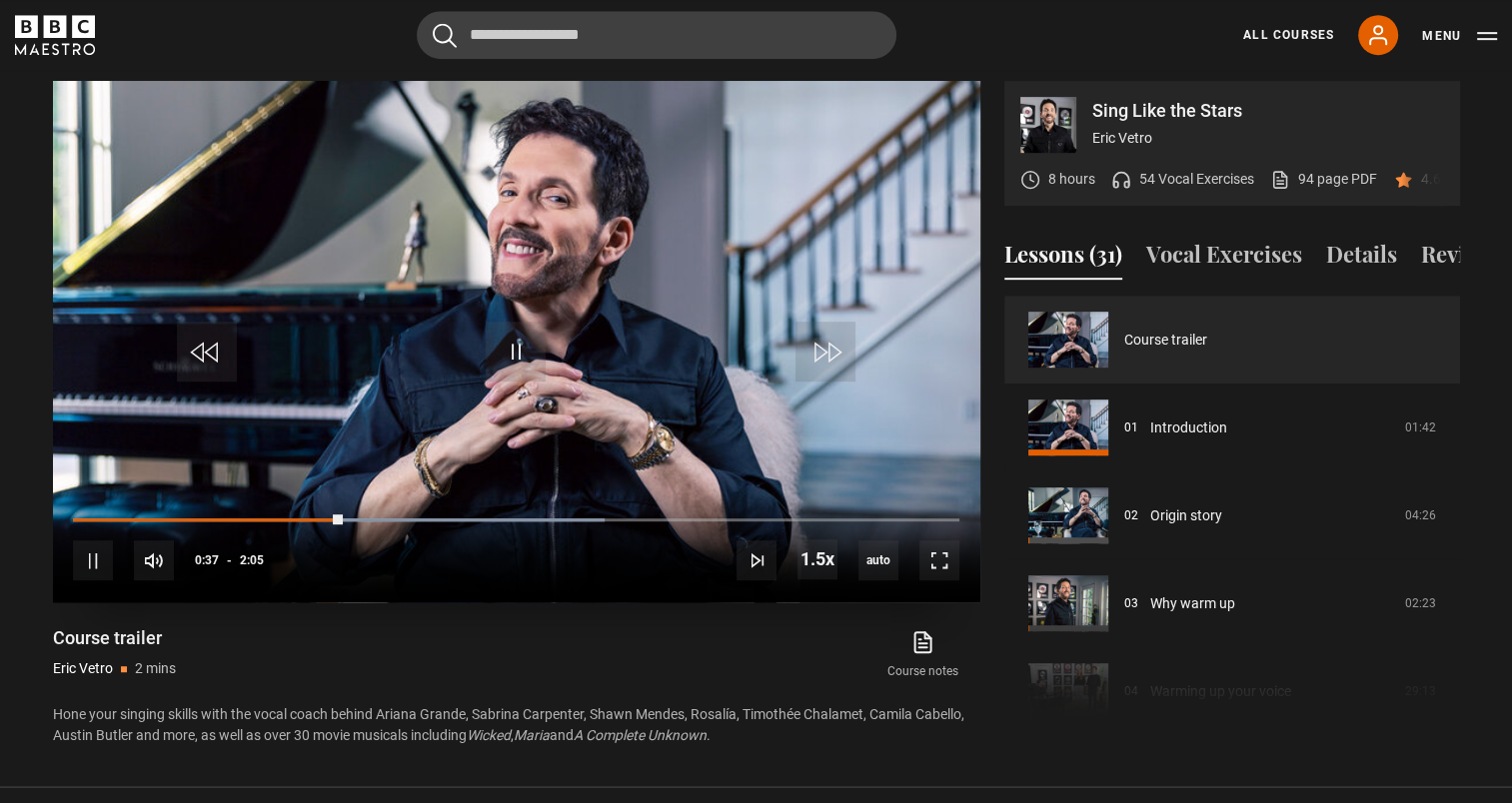 click on "10s Skip Back 10 seconds Pause 10s Skip Forward 10 seconds Loaded :  60.00% 0:38 Pause Mute Current Time  0:37 - Duration  2:05 1.5x Playback Rate 2x 1.5x , selected 1x 0.5x auto Quality 360p 720p 1080p 2160p Auto , selected Captions captions off , selected" at bounding box center [517, 547] 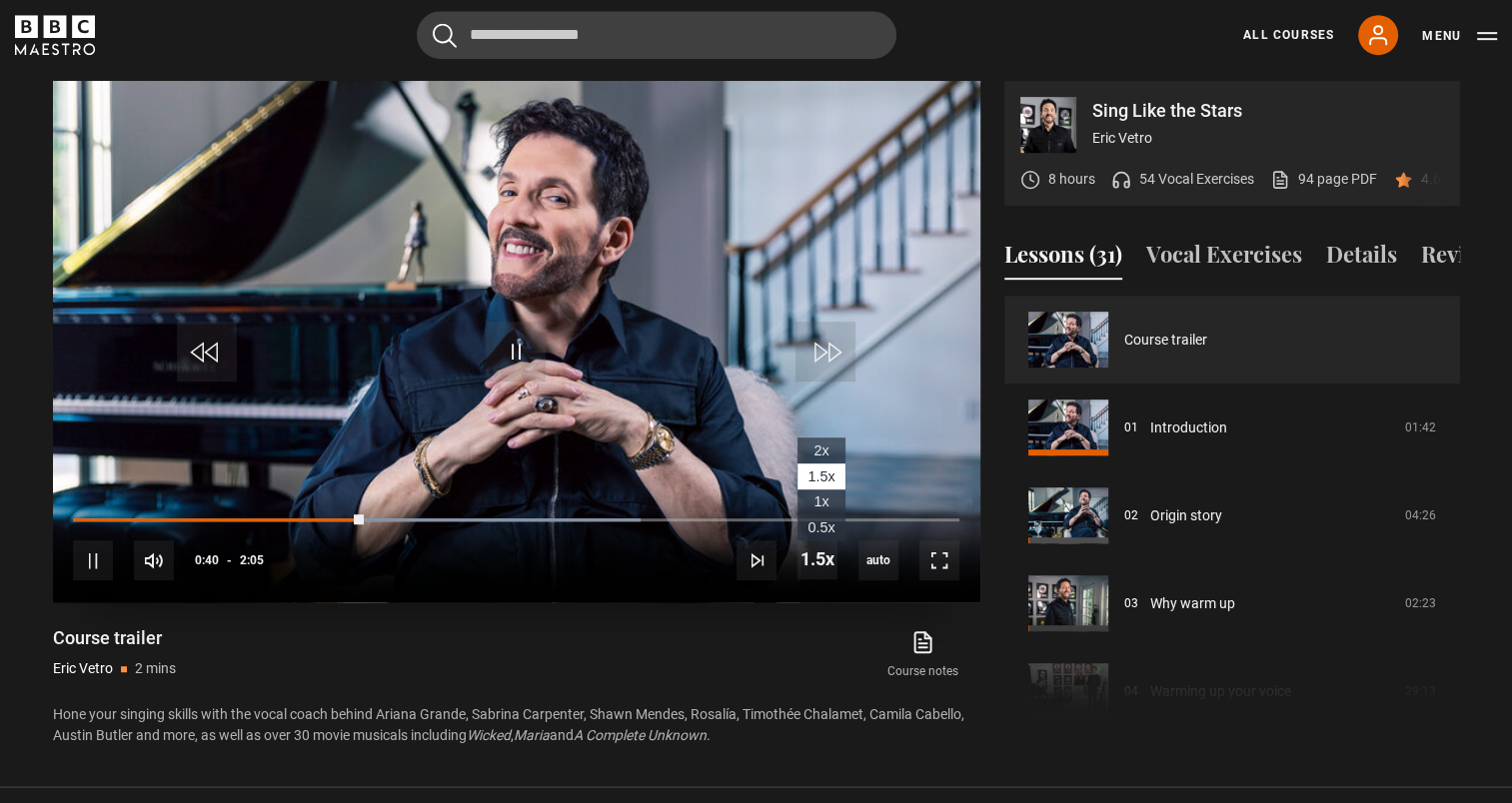 click on "1x" at bounding box center (820, 501) 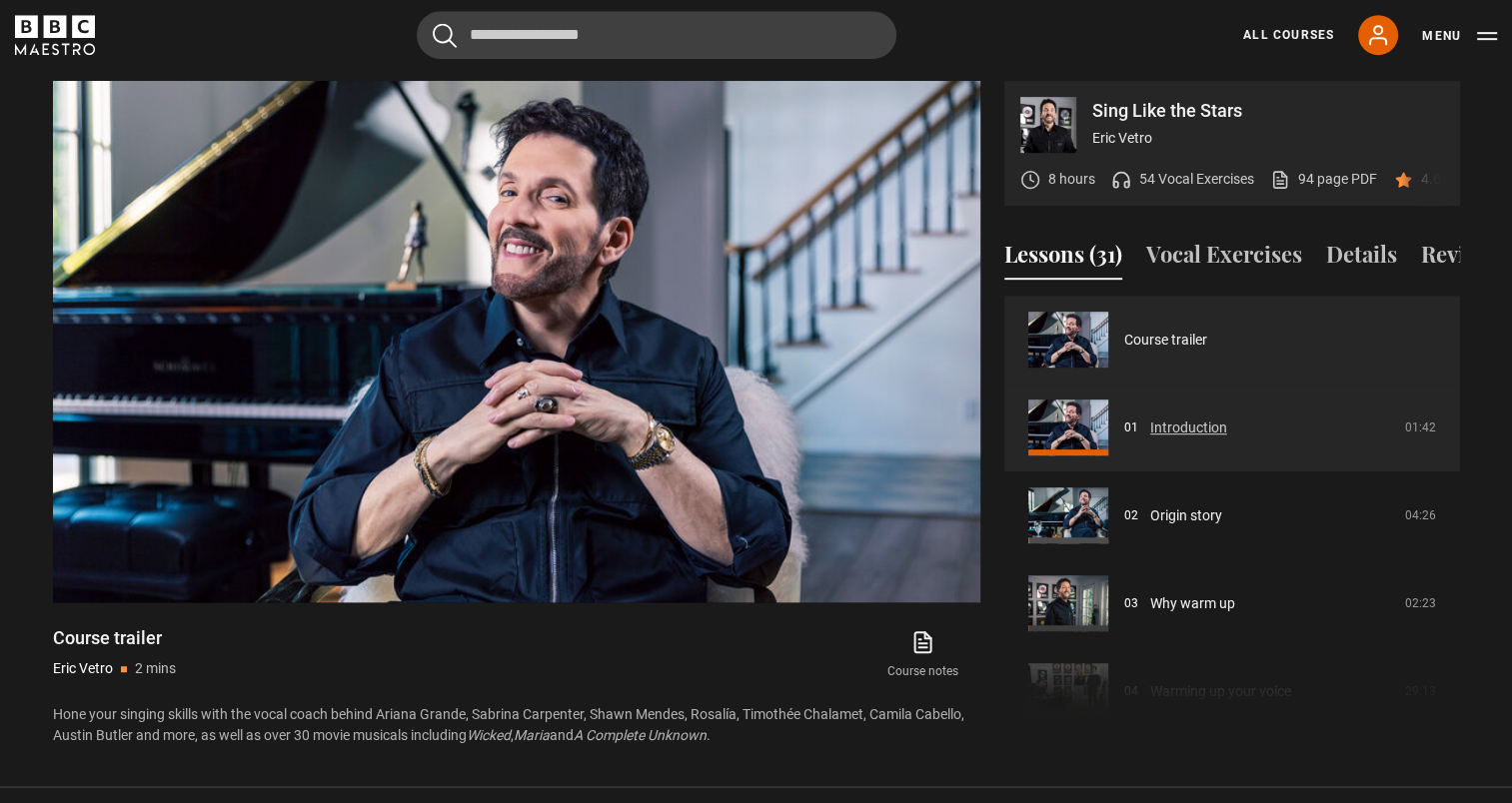 click on "Introduction" at bounding box center [1188, 427] 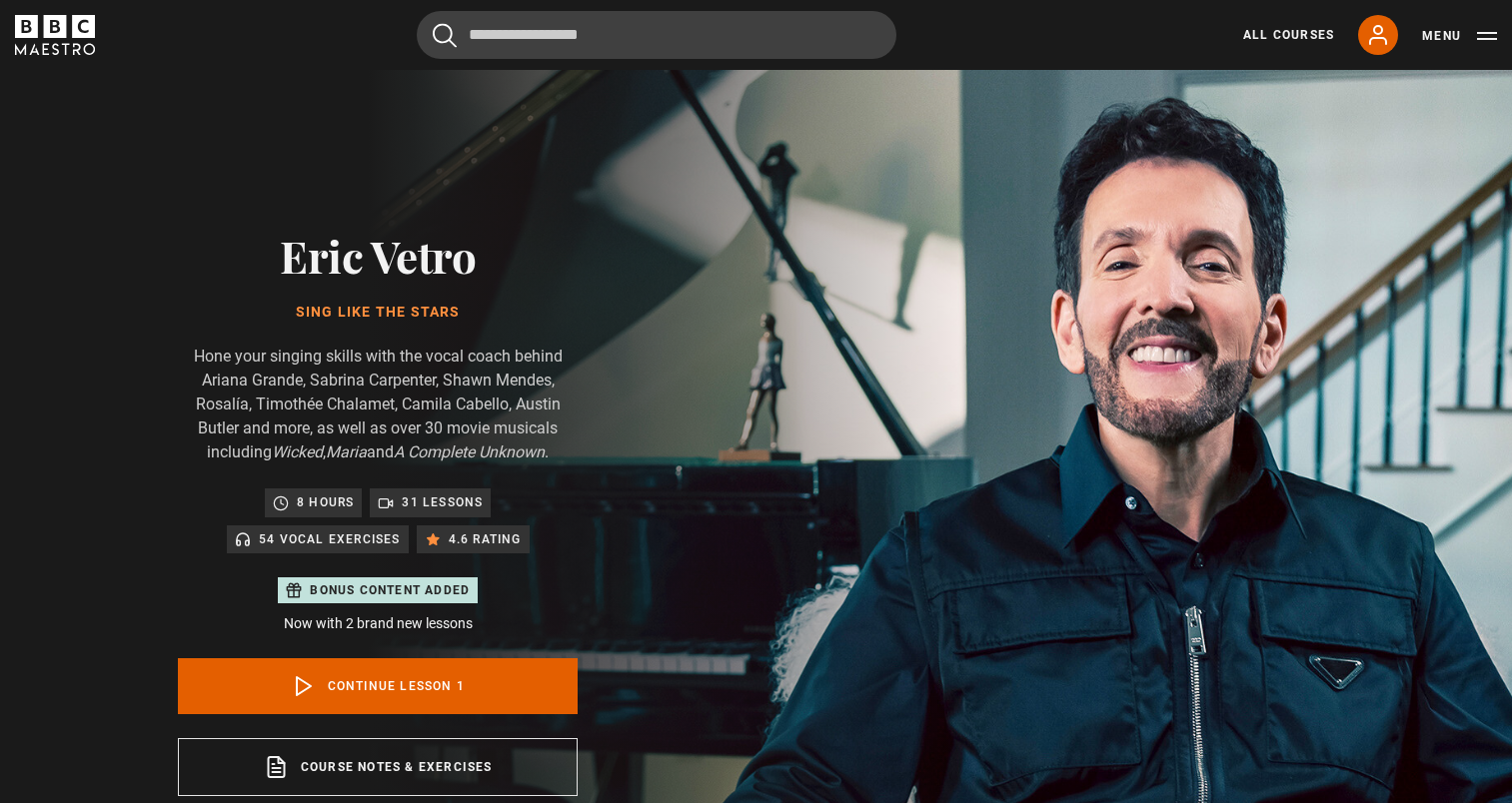scroll, scrollTop: 955, scrollLeft: 0, axis: vertical 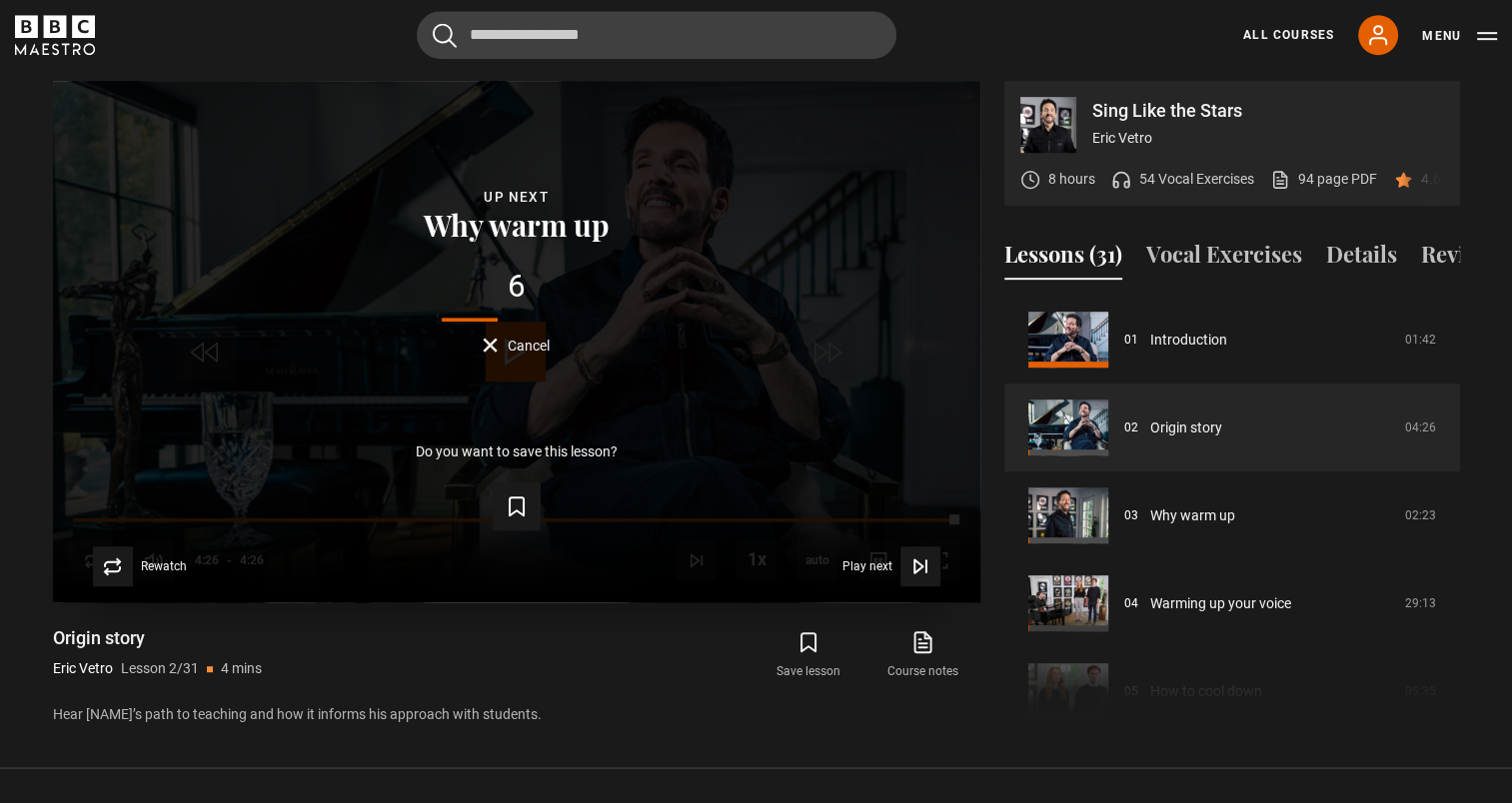 click on "Lesson Completed
Up next
Why warm up
6
Cancel
Do you want to save this lesson?
Save lesson
Rewatch
Rewatch
Play next
Play next" at bounding box center (517, 342) 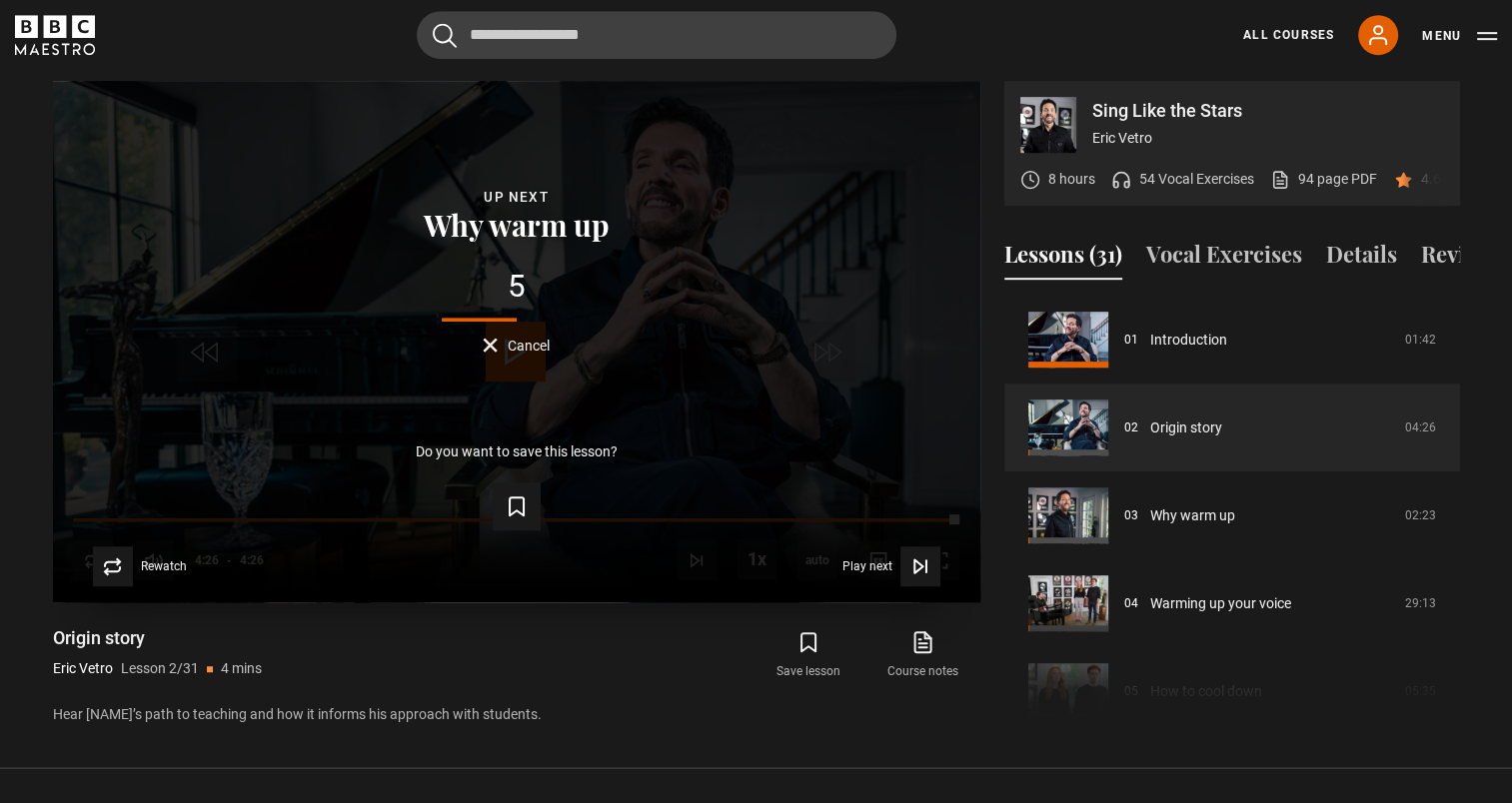 click on "Lesson Completed
Up next
Why warm up
5
Cancel
Do you want to save this lesson?
Save lesson
Rewatch
Rewatch
Play next
Play next" at bounding box center (517, 342) 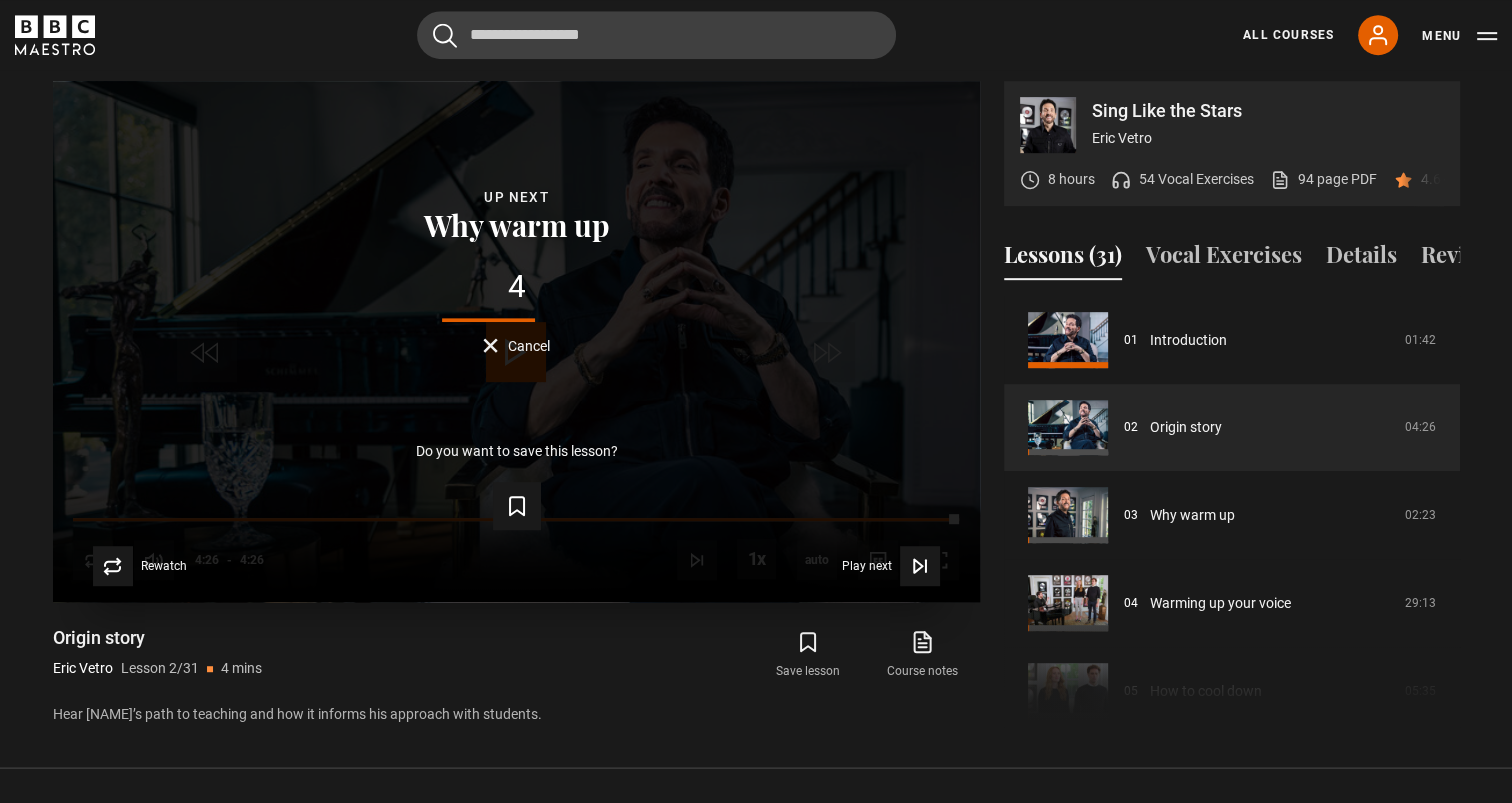 click on "4
Cancel" at bounding box center (517, 312) 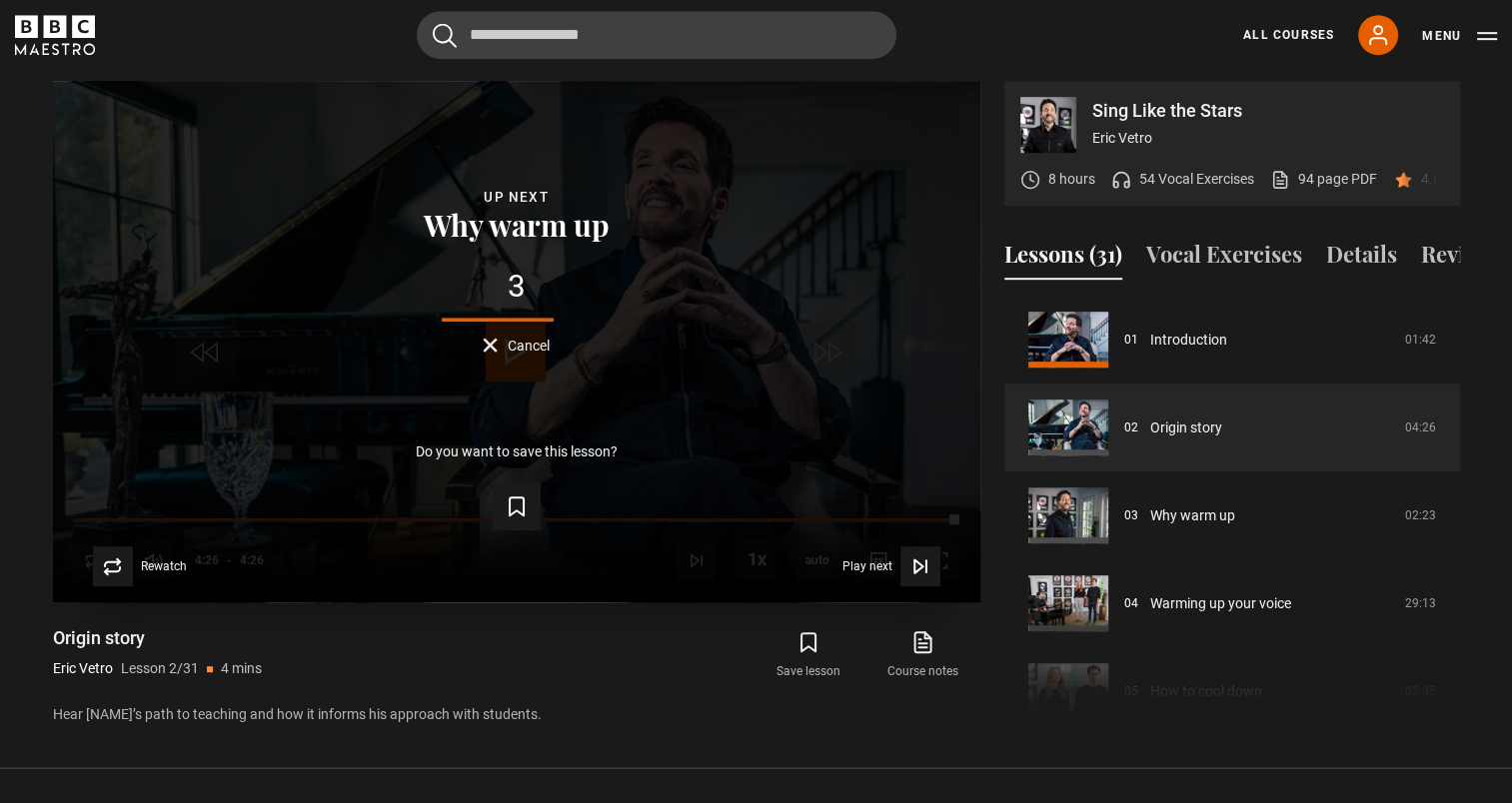 click on "Cancel" at bounding box center (516, 345) 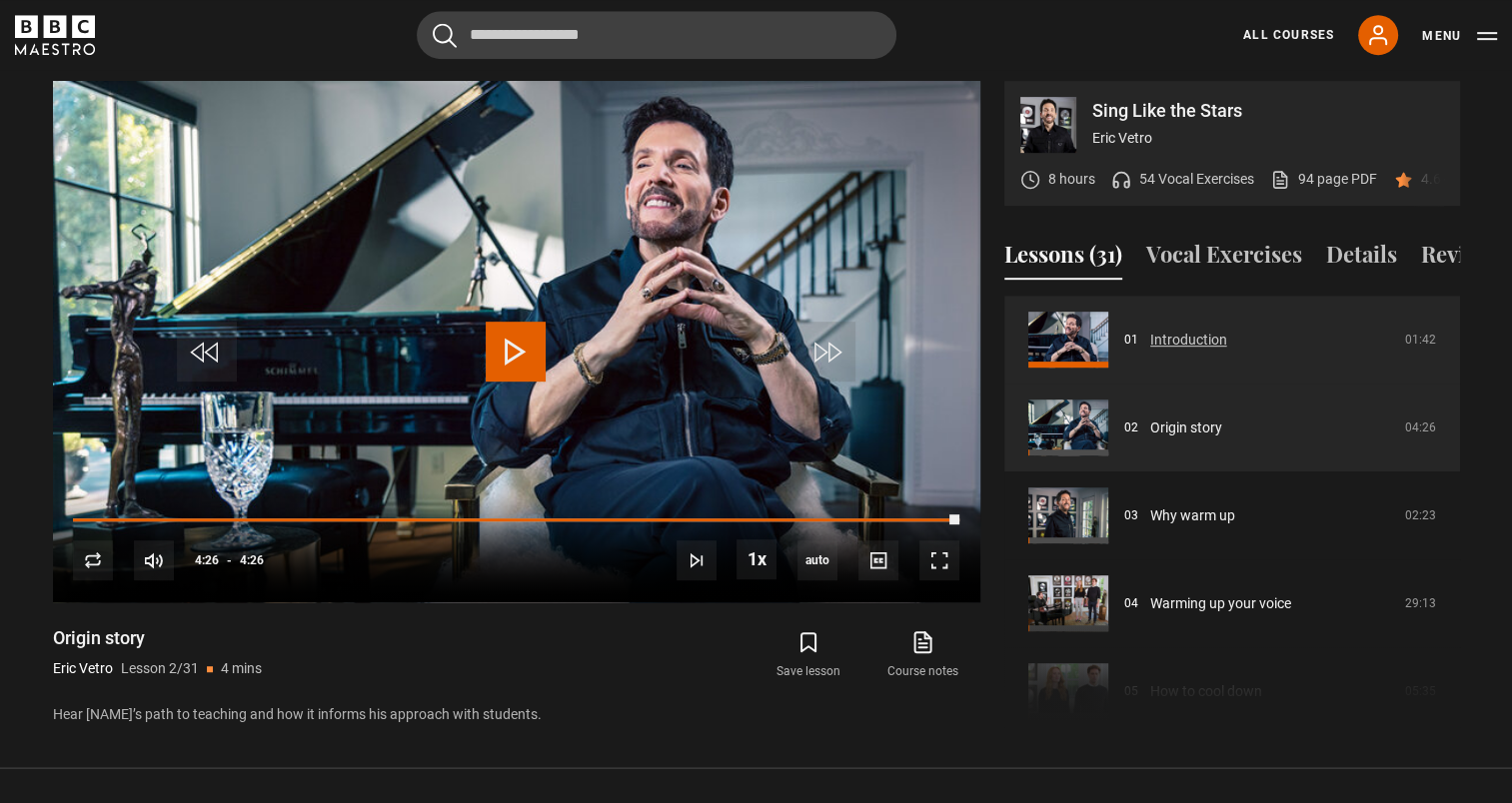 click on "Introduction" at bounding box center [1188, 340] 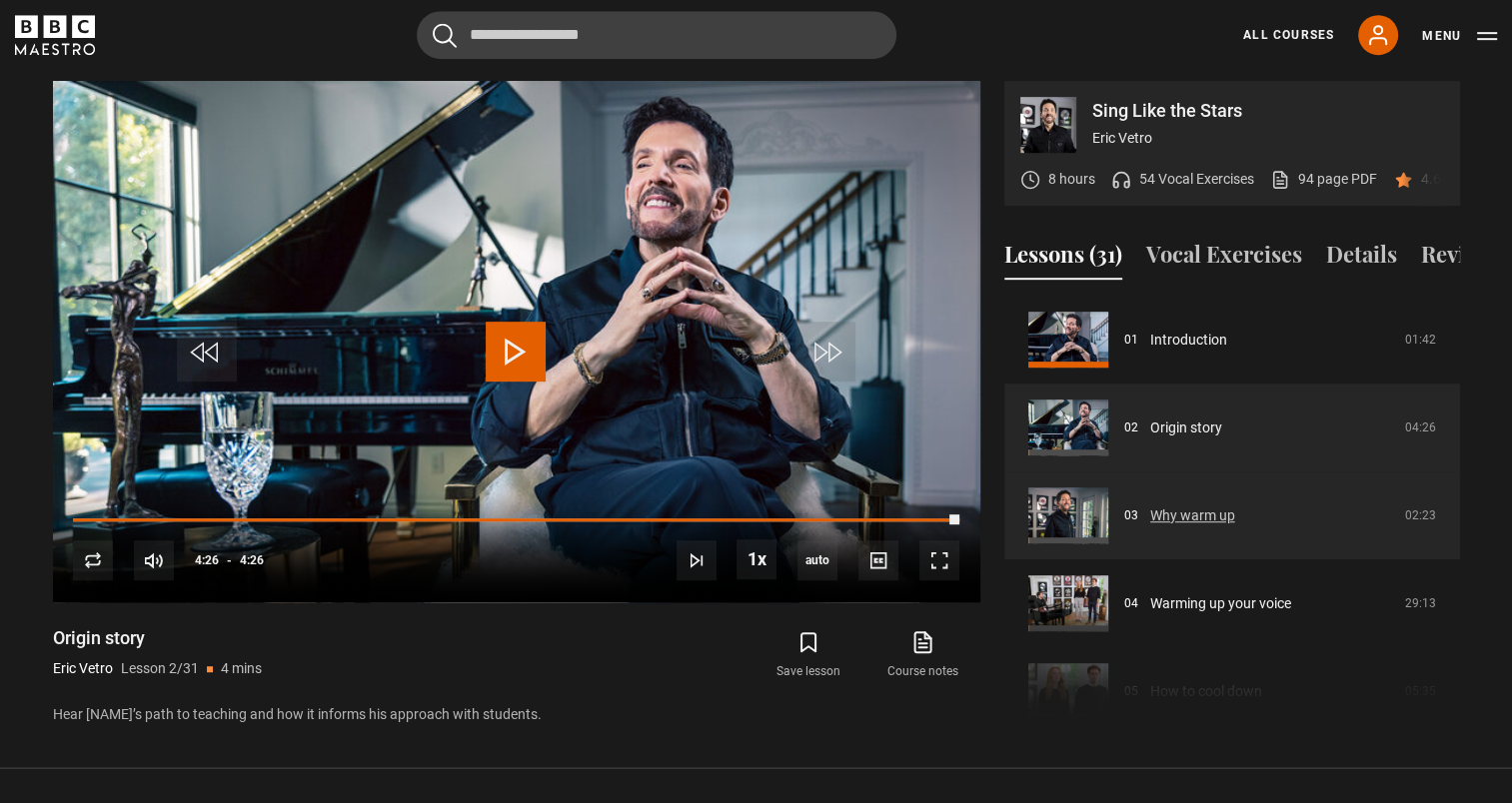 click on "Why warm up" at bounding box center (1192, 515) 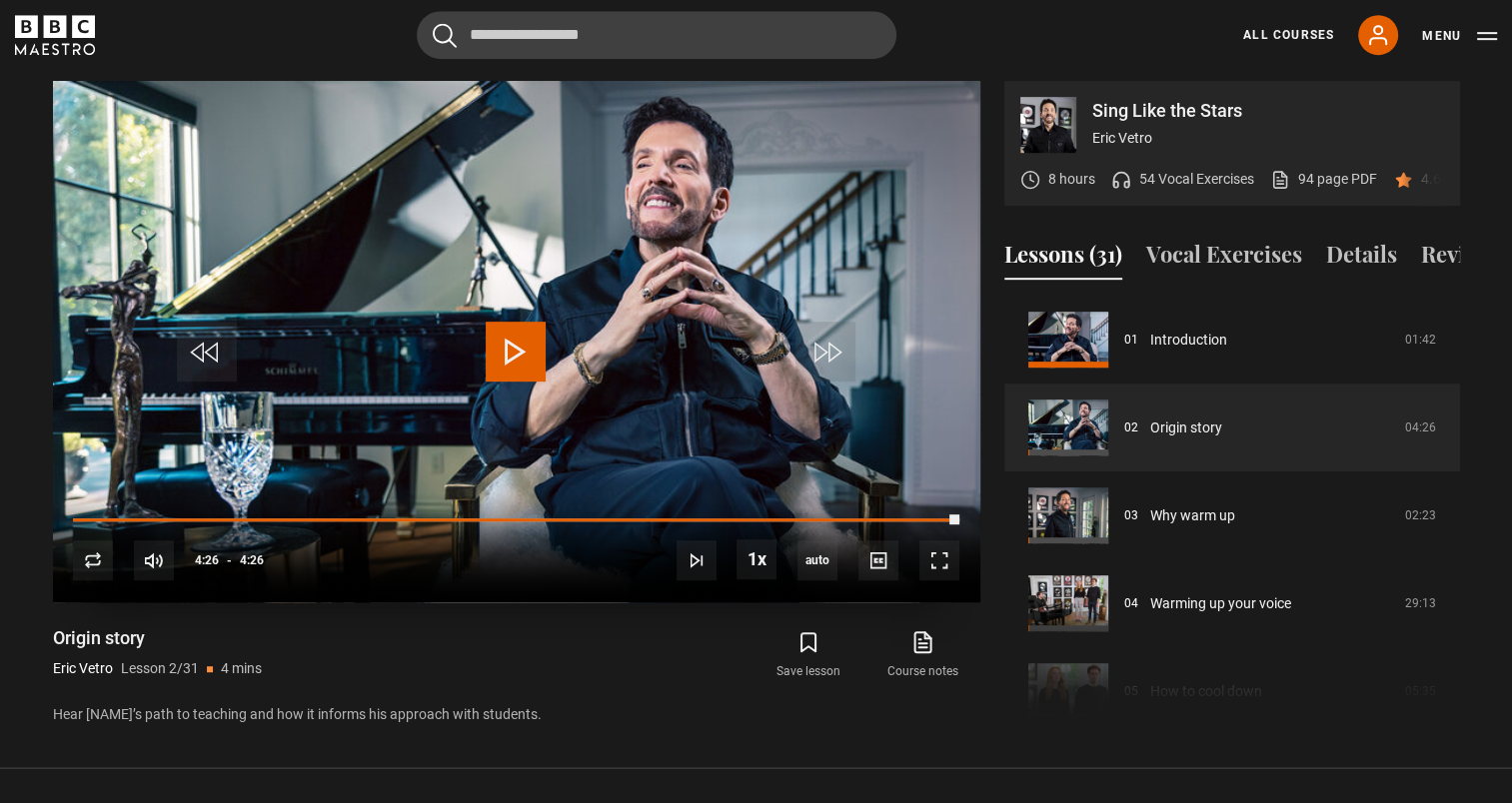 click at bounding box center [516, 352] 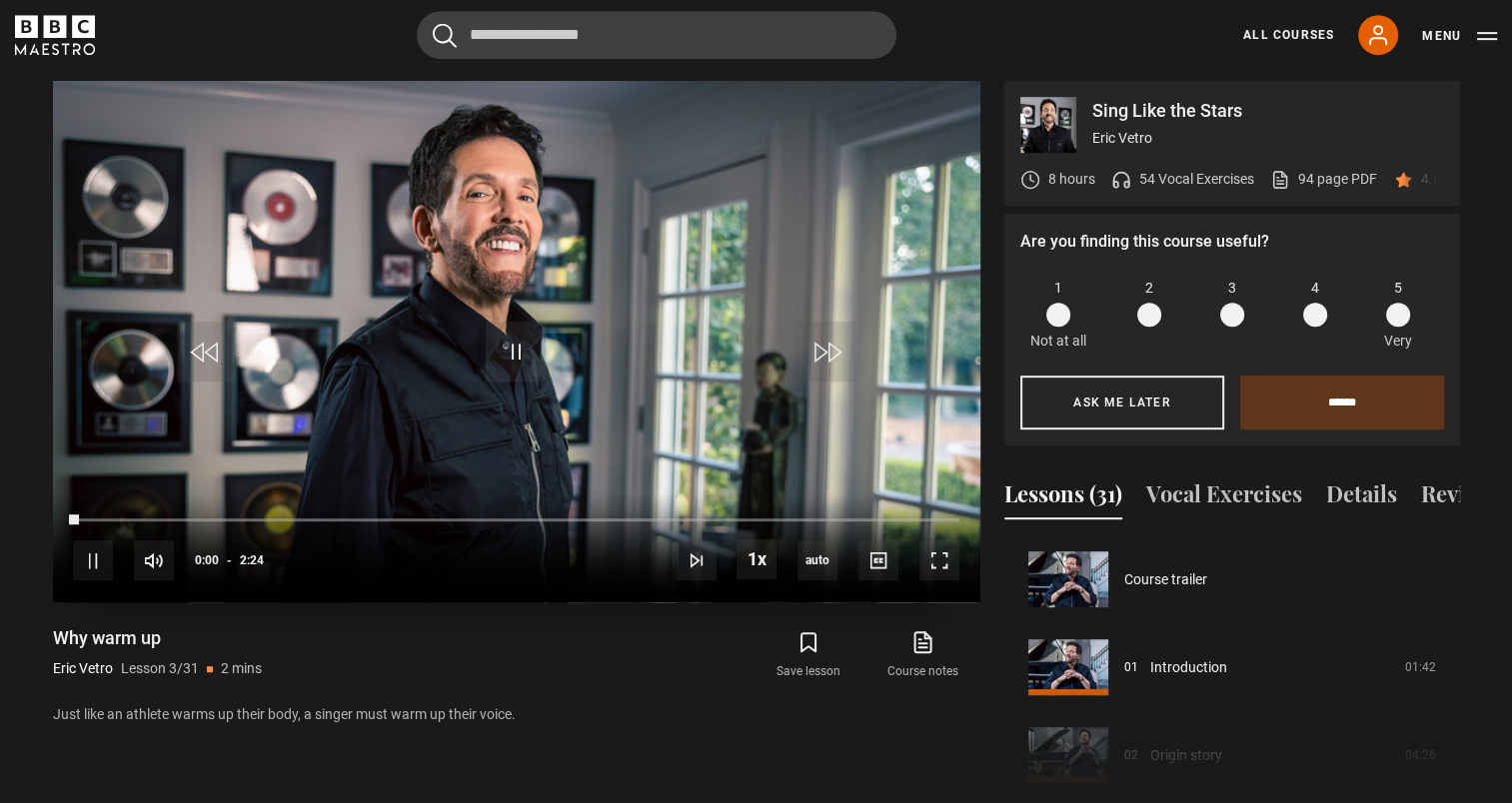 scroll, scrollTop: 955, scrollLeft: 0, axis: vertical 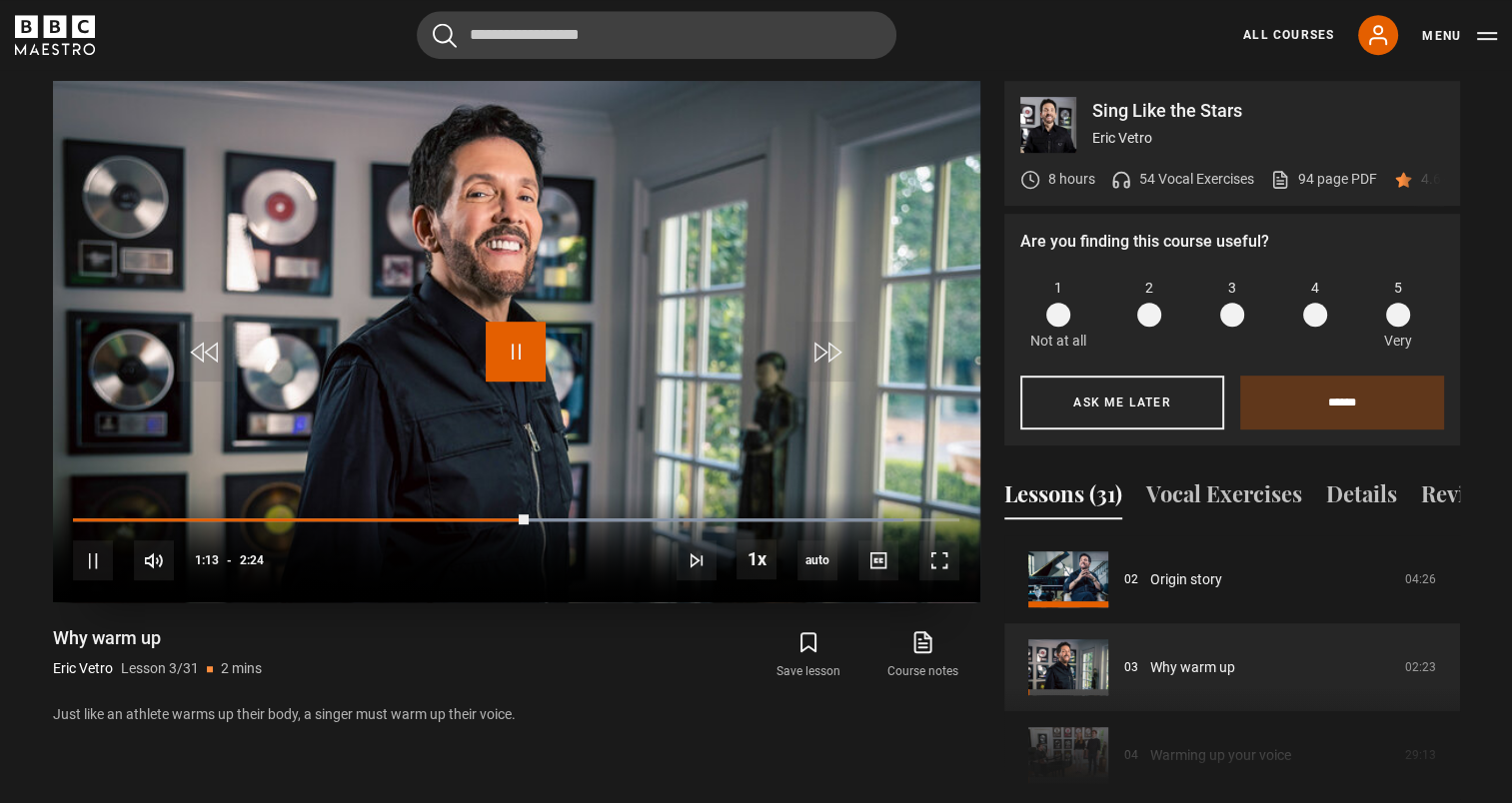 click at bounding box center (516, 352) 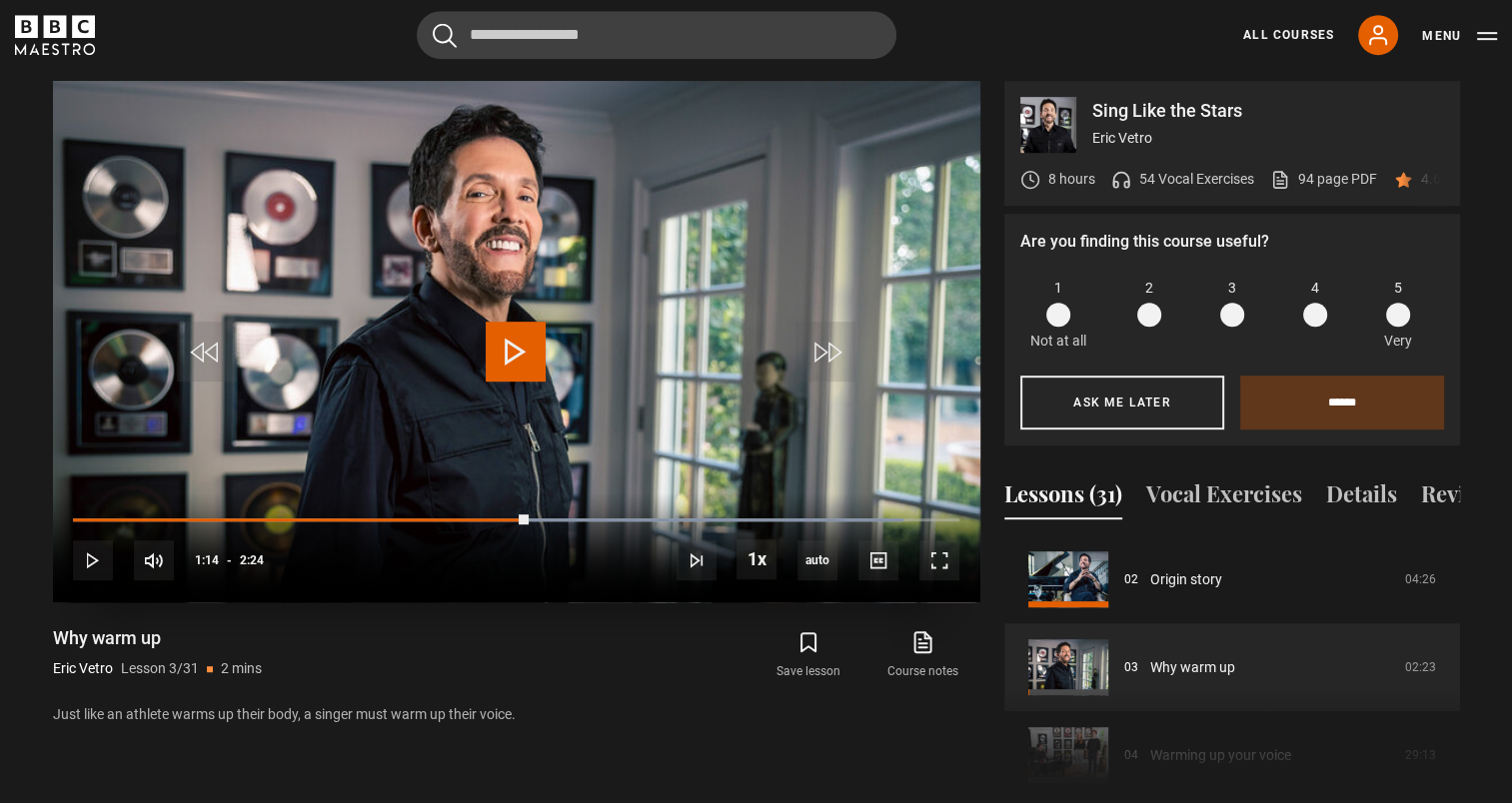 drag, startPoint x: 541, startPoint y: 351, endPoint x: 539, endPoint y: 364, distance: 13.152946 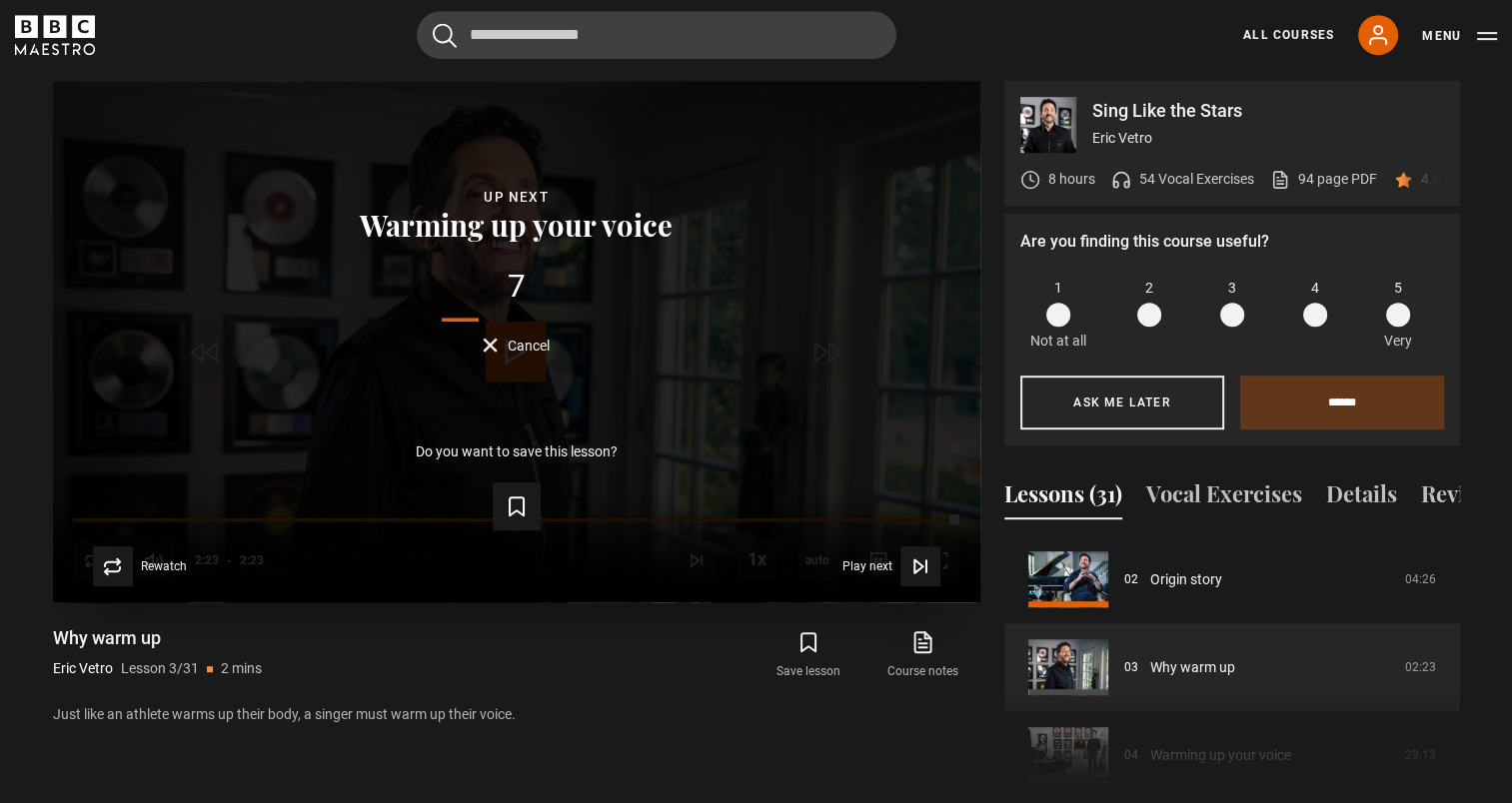 click on "Cancel" at bounding box center [529, 346] 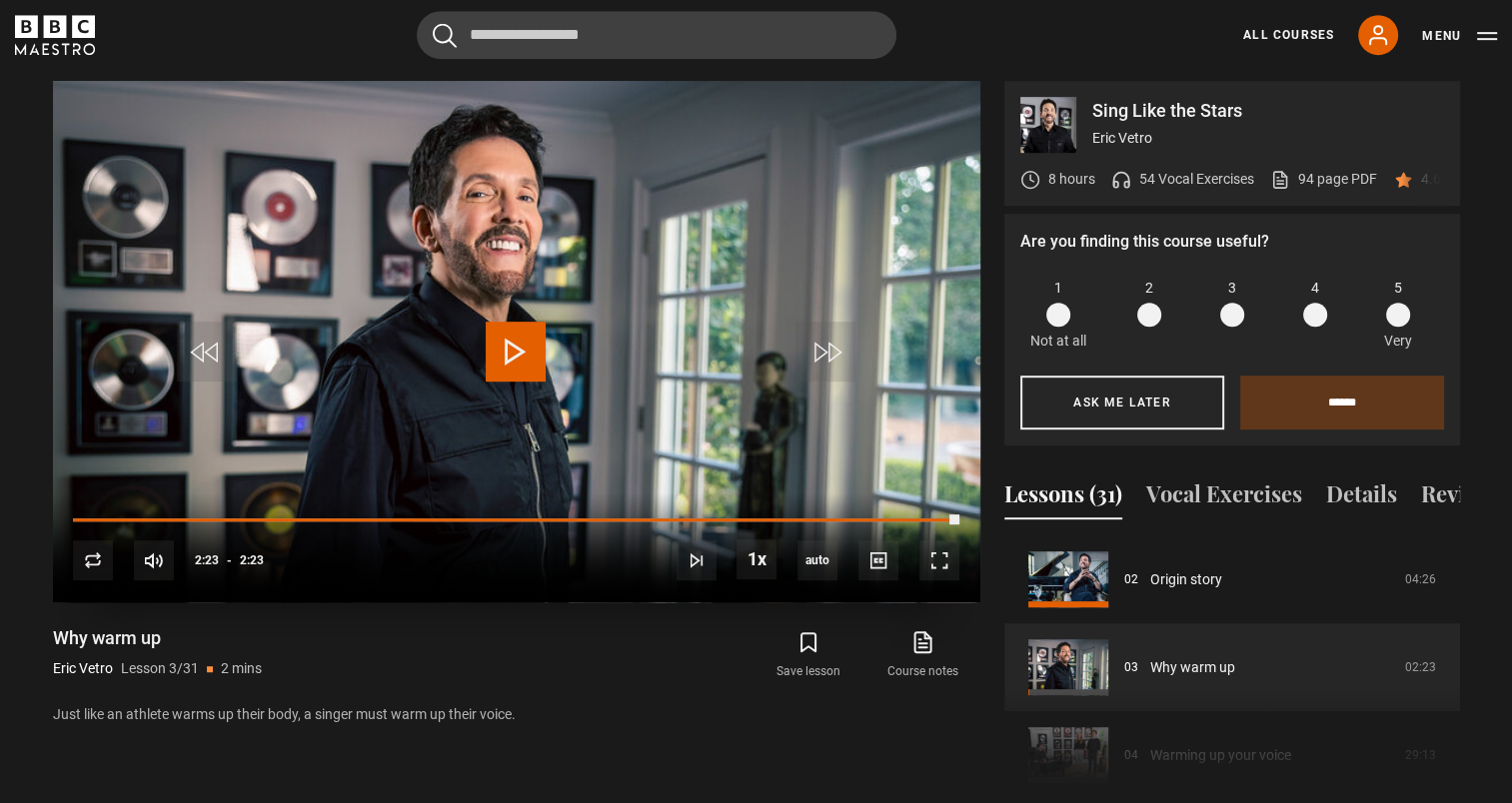 click at bounding box center [516, 352] 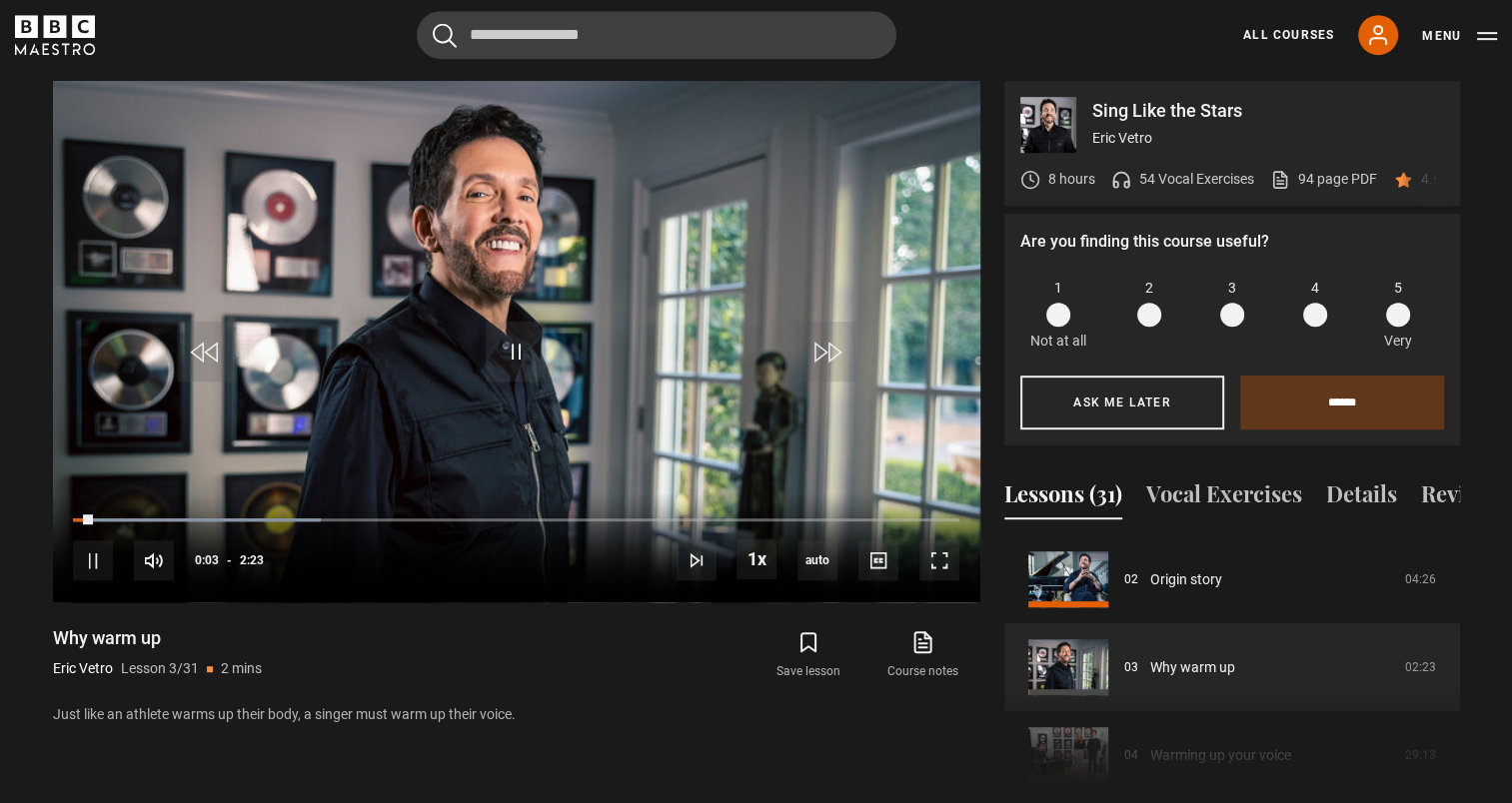 drag, startPoint x: 1399, startPoint y: 326, endPoint x: 1401, endPoint y: 341, distance: 15.132746 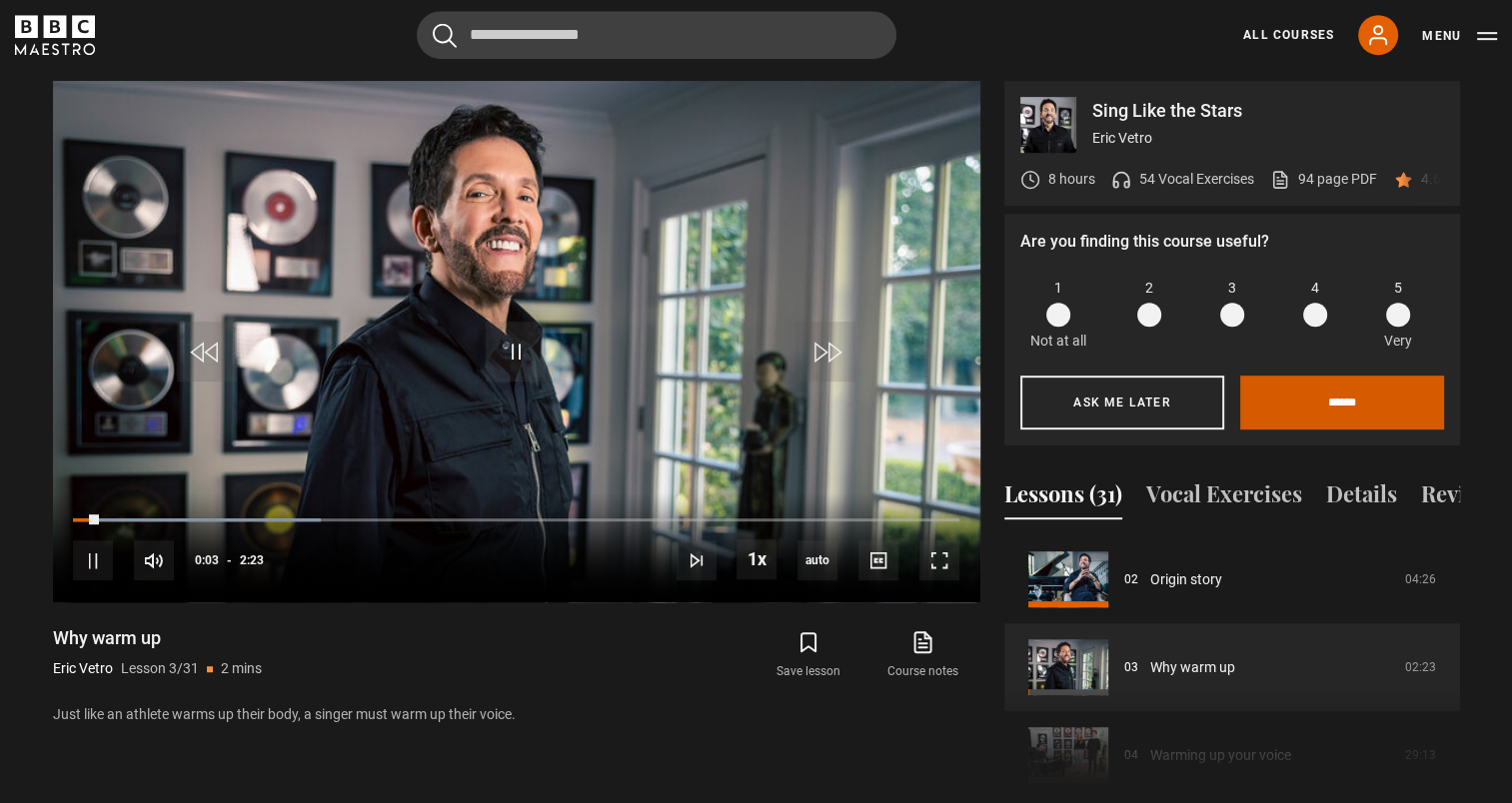 click on "******" at bounding box center [1342, 402] 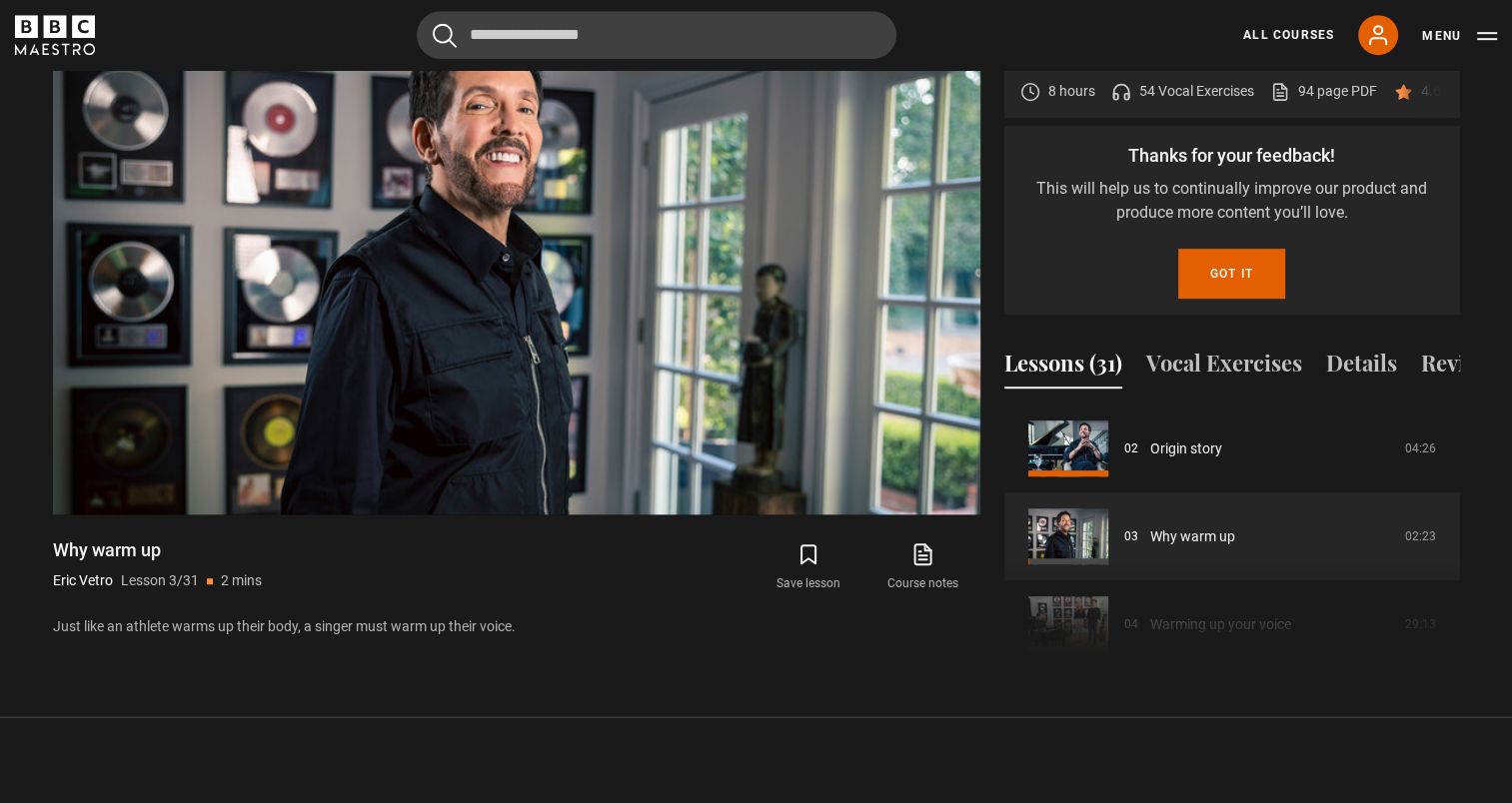 scroll, scrollTop: 1128, scrollLeft: 0, axis: vertical 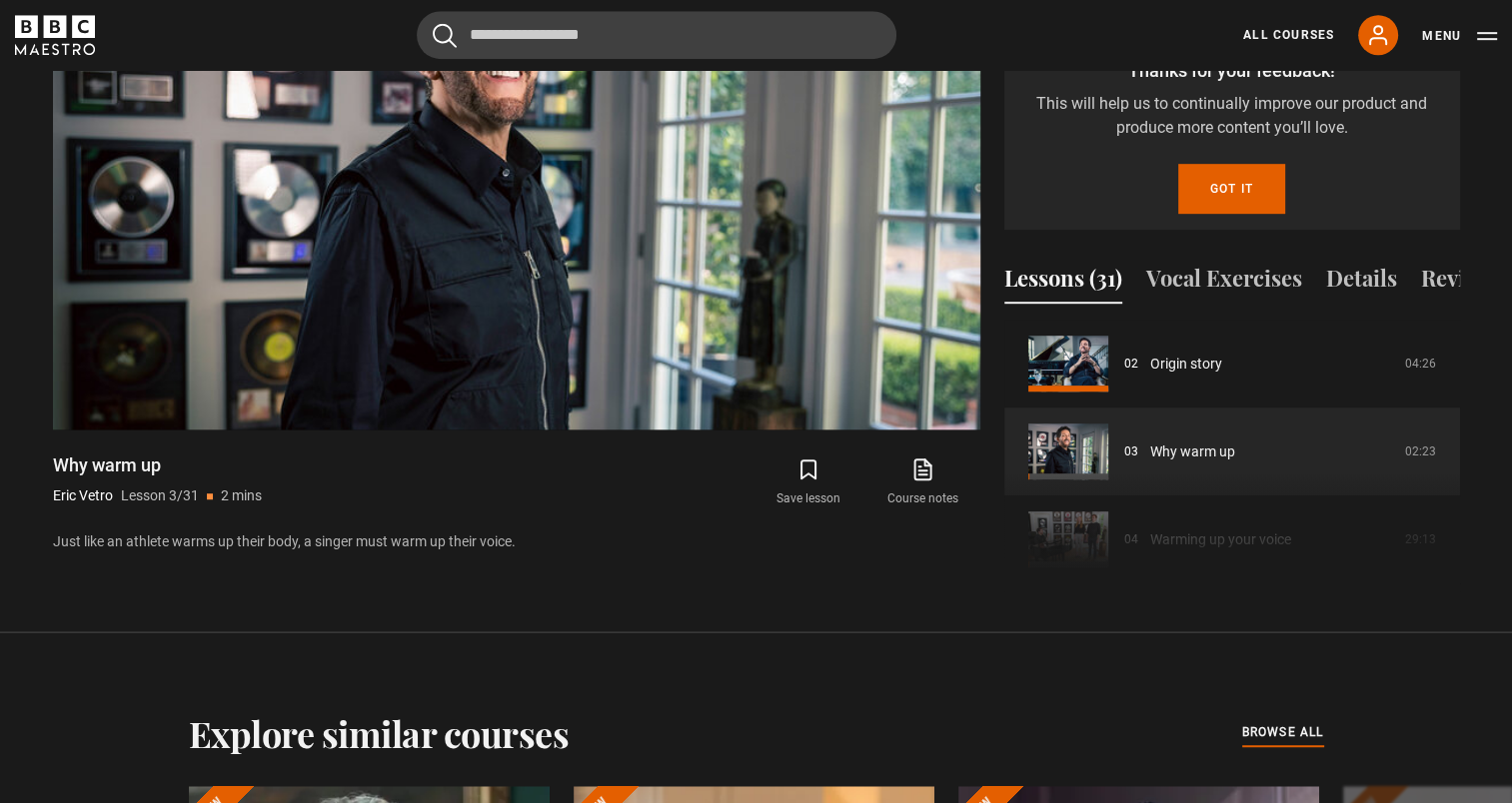 click on "Course trailer
01
Introduction
01:42
02
Origin story
04:26
03
Why warm up
02:23
04
Warming up your voice
29:13
05
How to cool down
05:35
06
Workshop" at bounding box center (1232, 455) 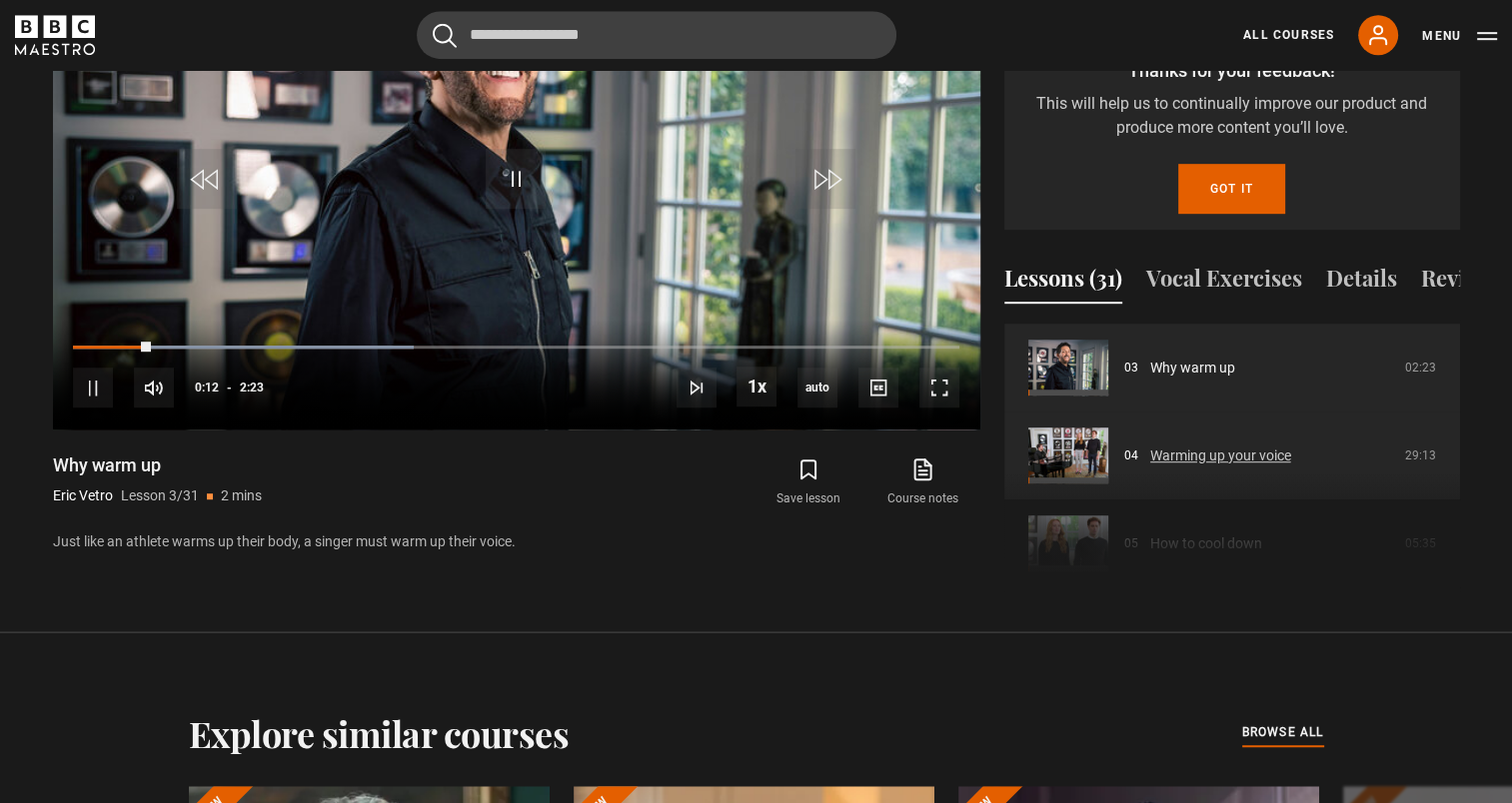 scroll, scrollTop: 276, scrollLeft: 0, axis: vertical 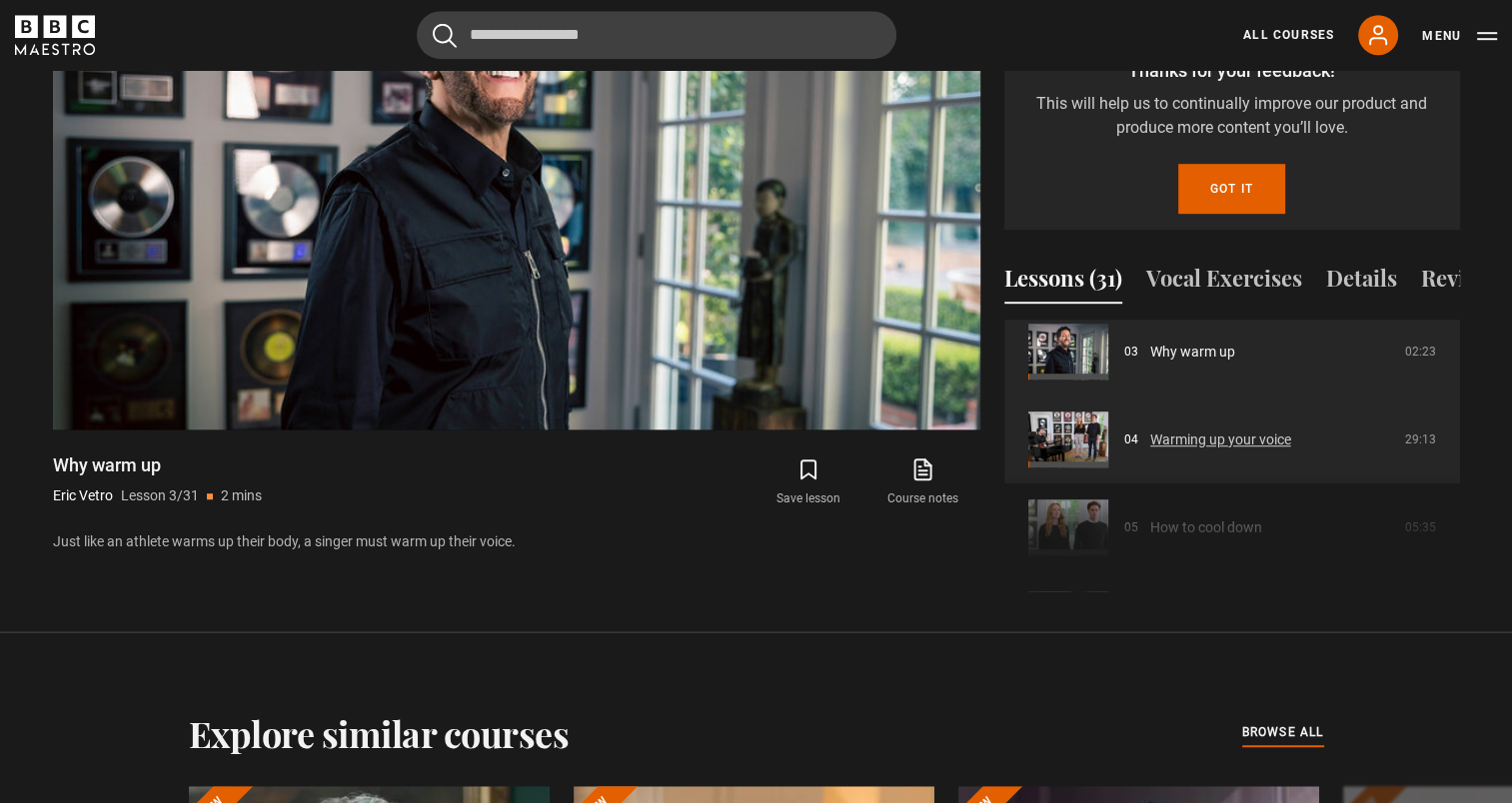 click on "Warming up your voice" at bounding box center [1220, 439] 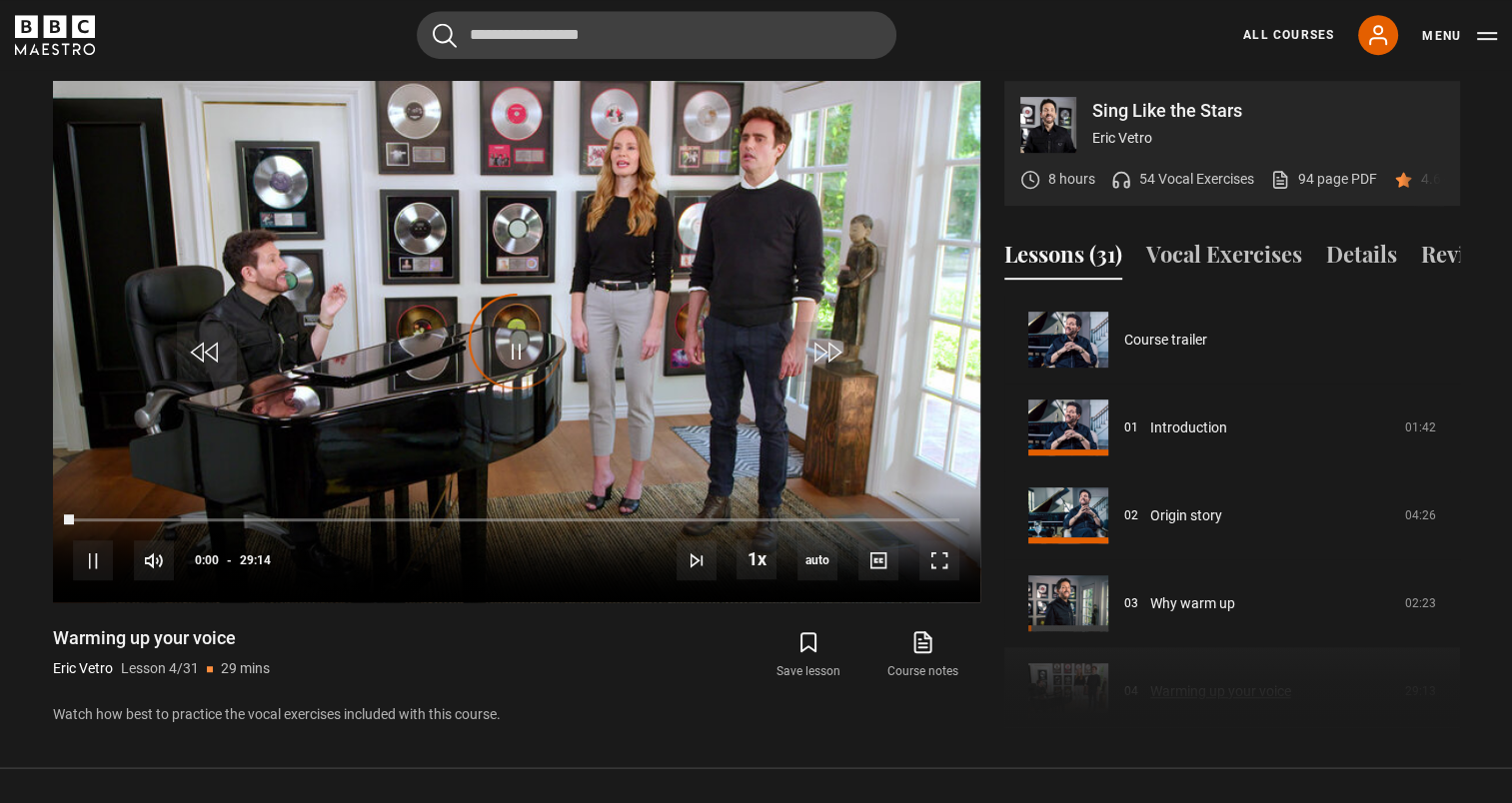 scroll, scrollTop: 0, scrollLeft: 0, axis: both 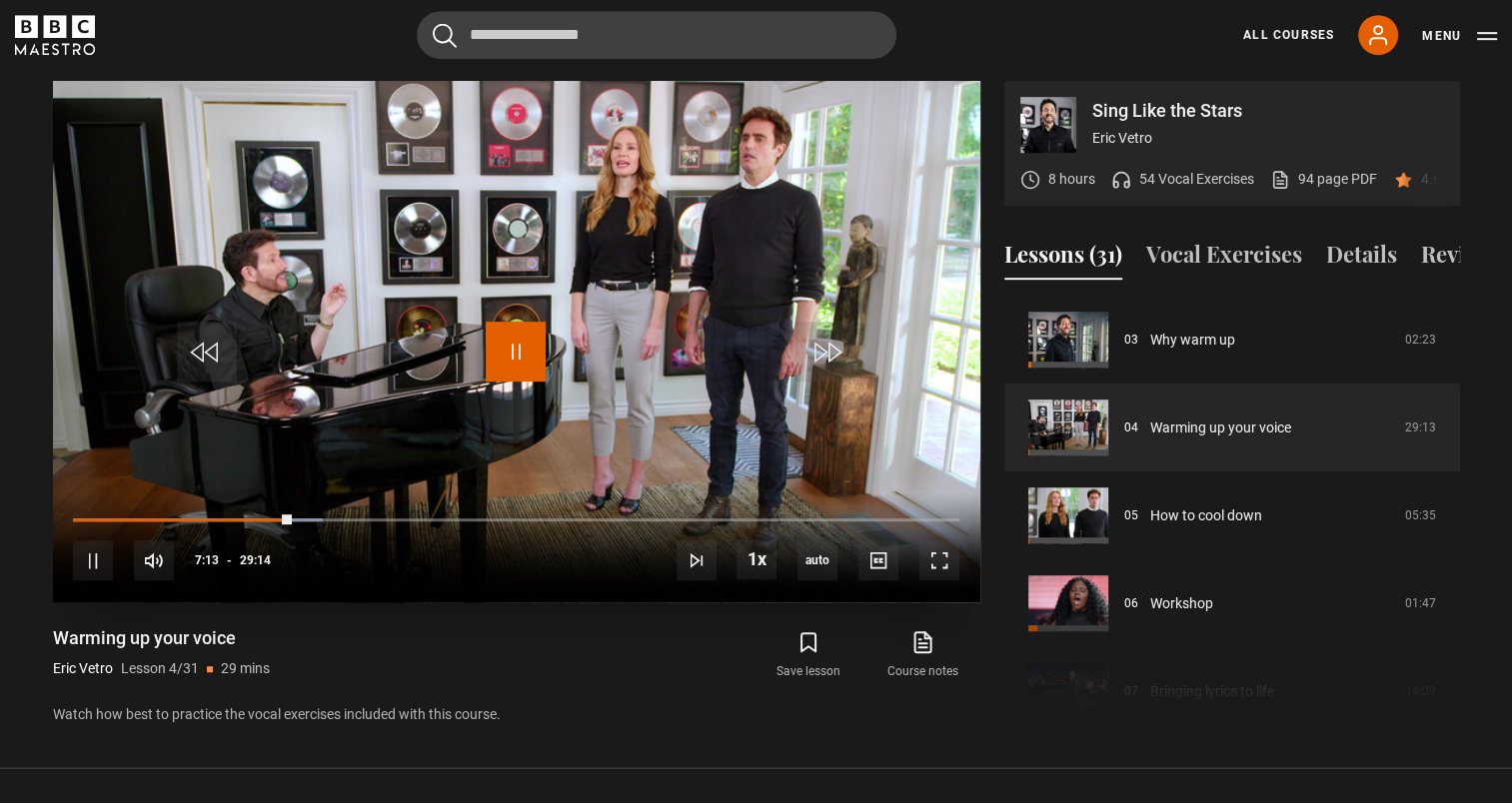 click at bounding box center [516, 352] 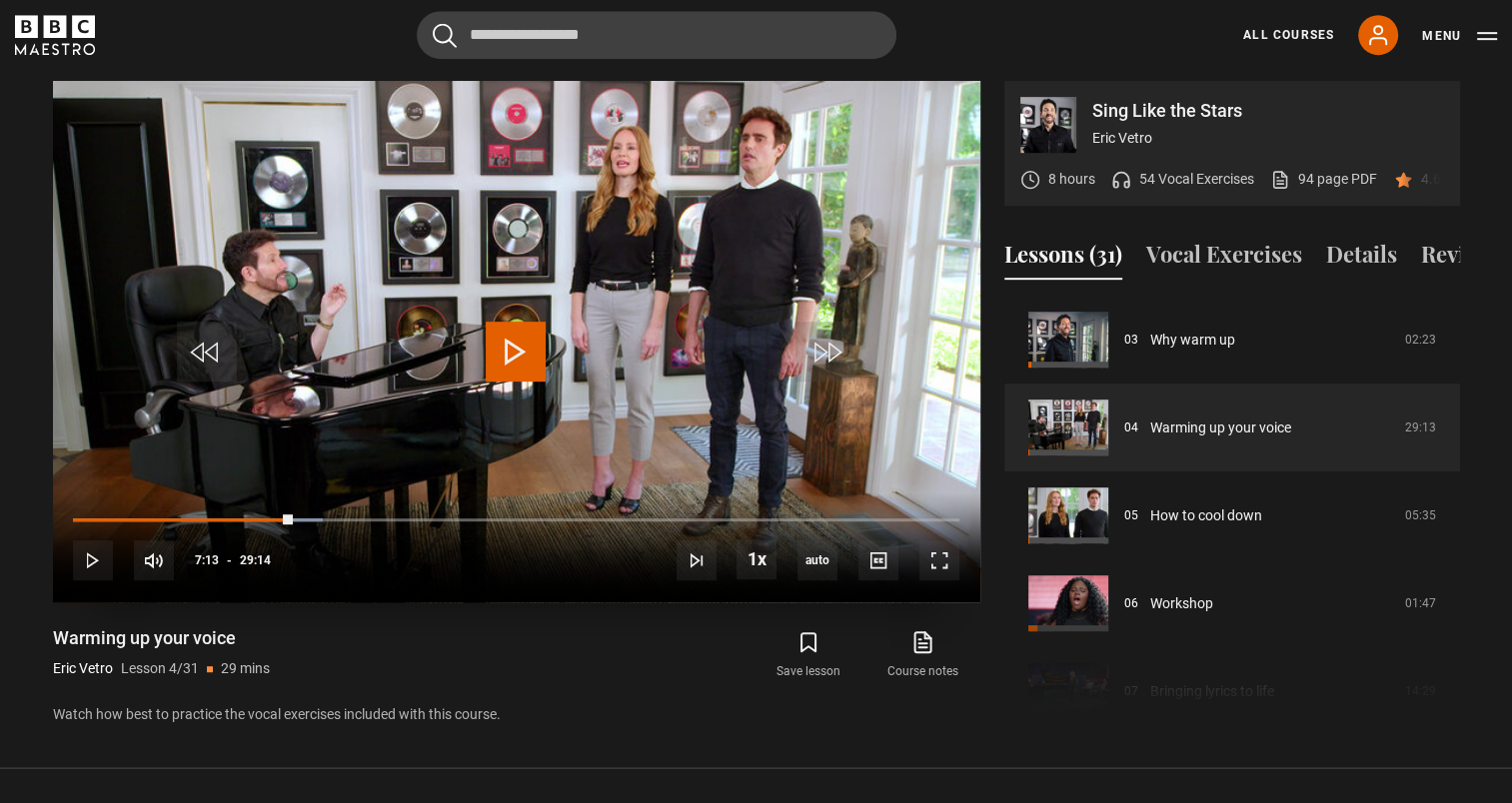 drag, startPoint x: 531, startPoint y: 366, endPoint x: 544, endPoint y: 340, distance: 29.068884 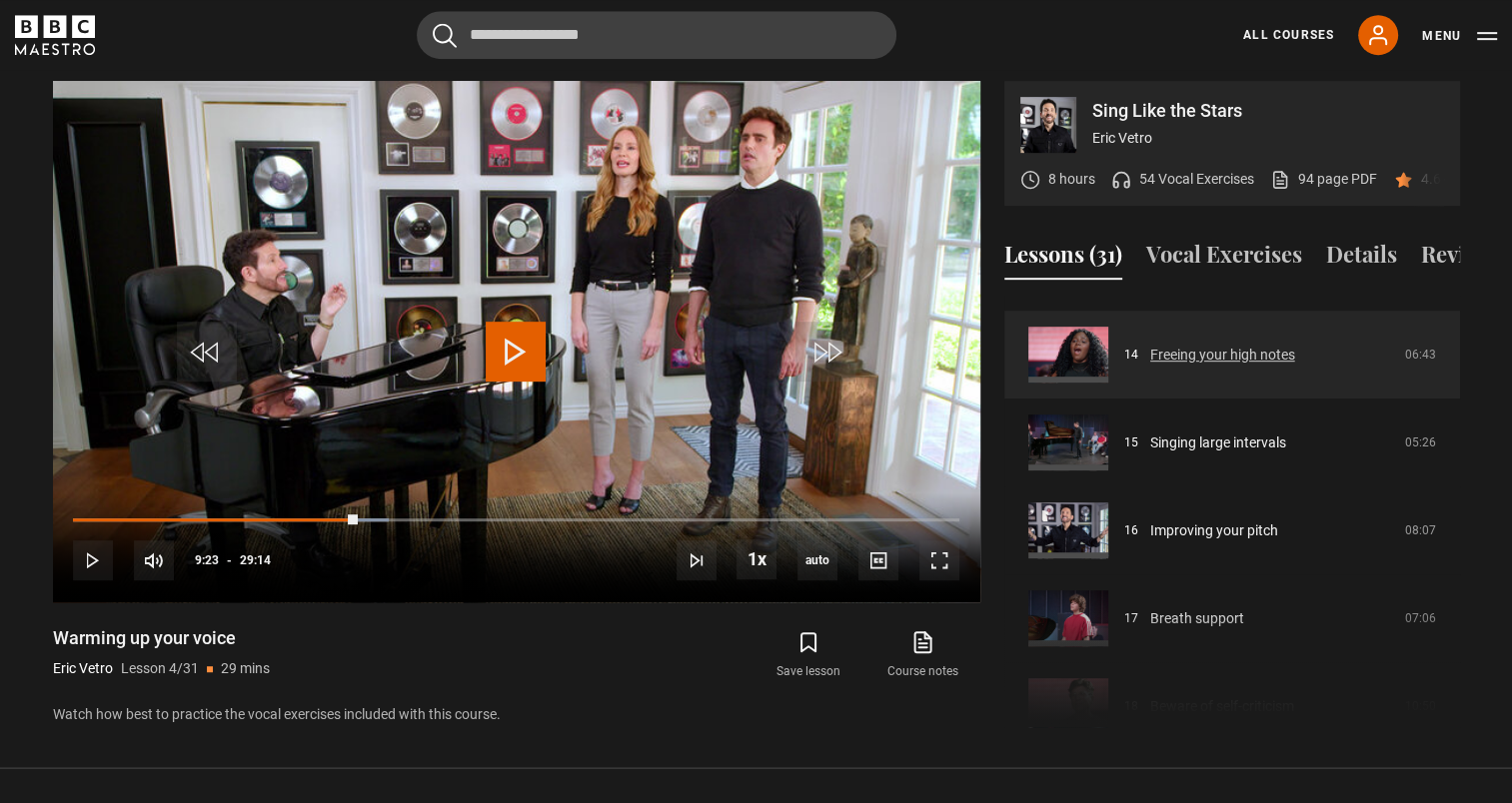 scroll, scrollTop: 1133, scrollLeft: 0, axis: vertical 